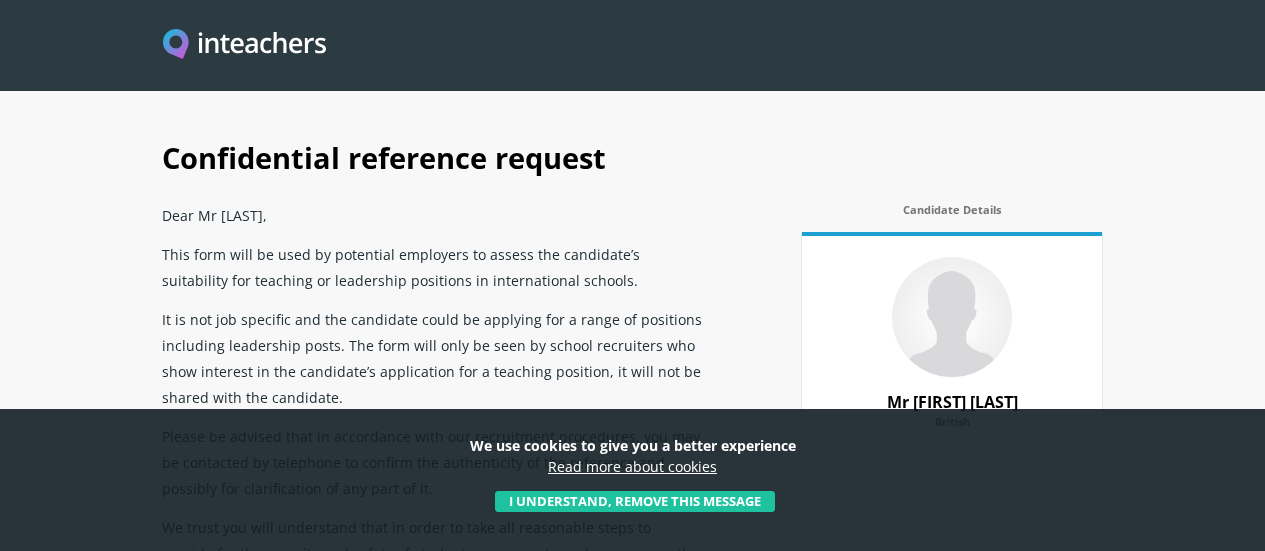 scroll, scrollTop: 0, scrollLeft: 0, axis: both 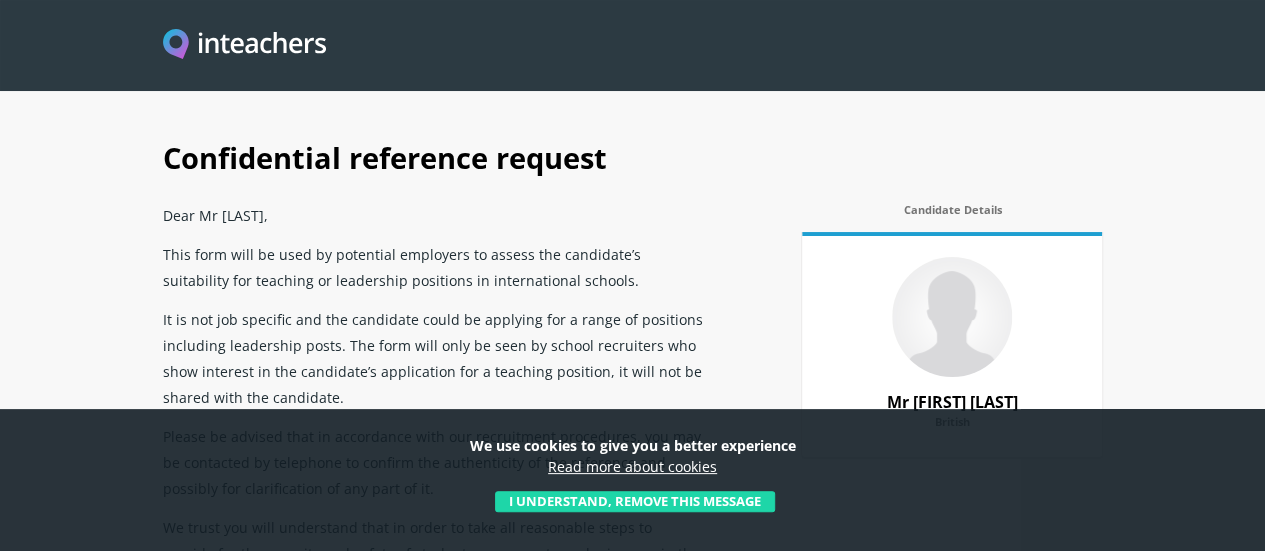 click on "I understand, remove this message" at bounding box center [635, 502] 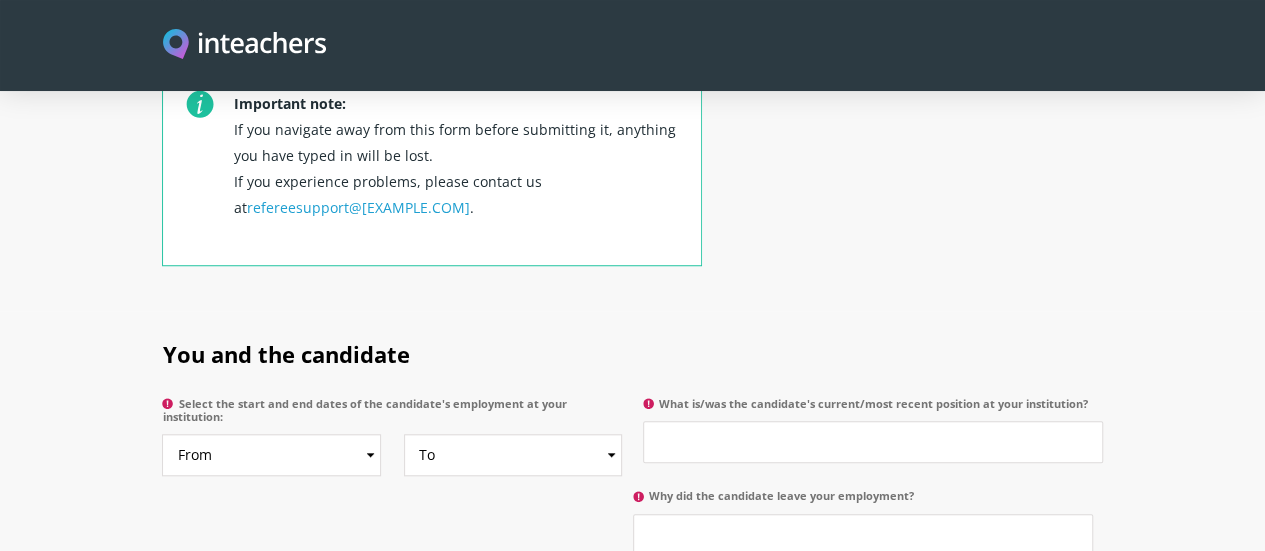 scroll, scrollTop: 799, scrollLeft: 0, axis: vertical 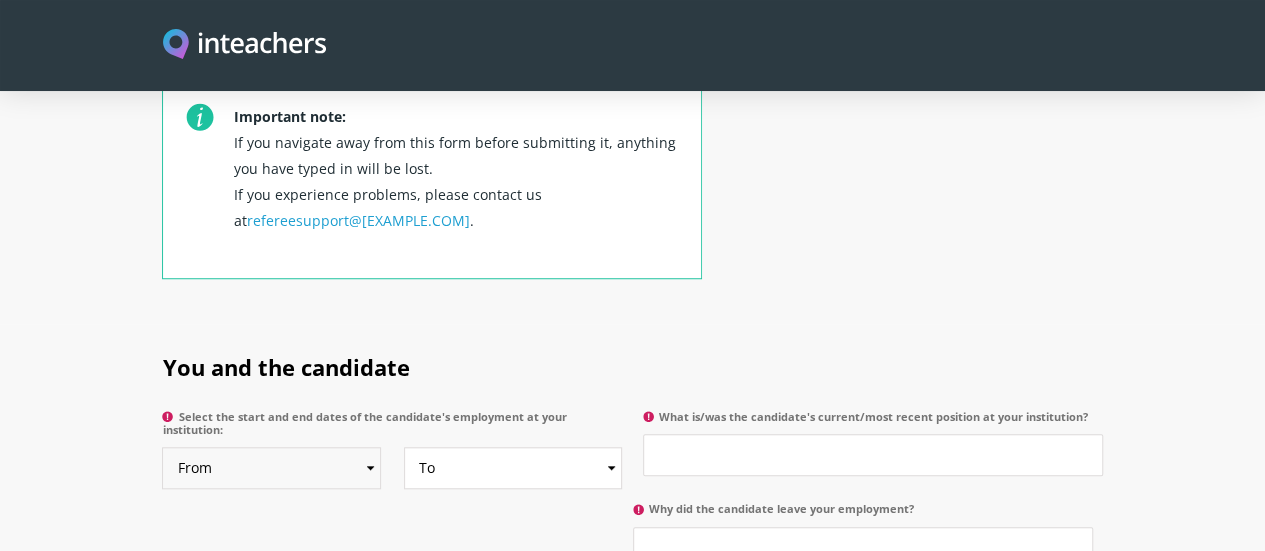 click on "From
2025
2024
2023
2022
2021
2020
2019
2018
2017
2016
2015
2014
2013
2012
2011
2010
2009
2008
2007
2006
2005
2004
2003
2002
2001
2000
1999
1998
1997
1996
1995
1994
1993
1992
1991
1990
1989
1988
1987
1986
1985
1984
1983
1982
1981
1980
1979
1978
1977
1976
1975
1974
1973
1972
1971
1970" at bounding box center [271, 468] 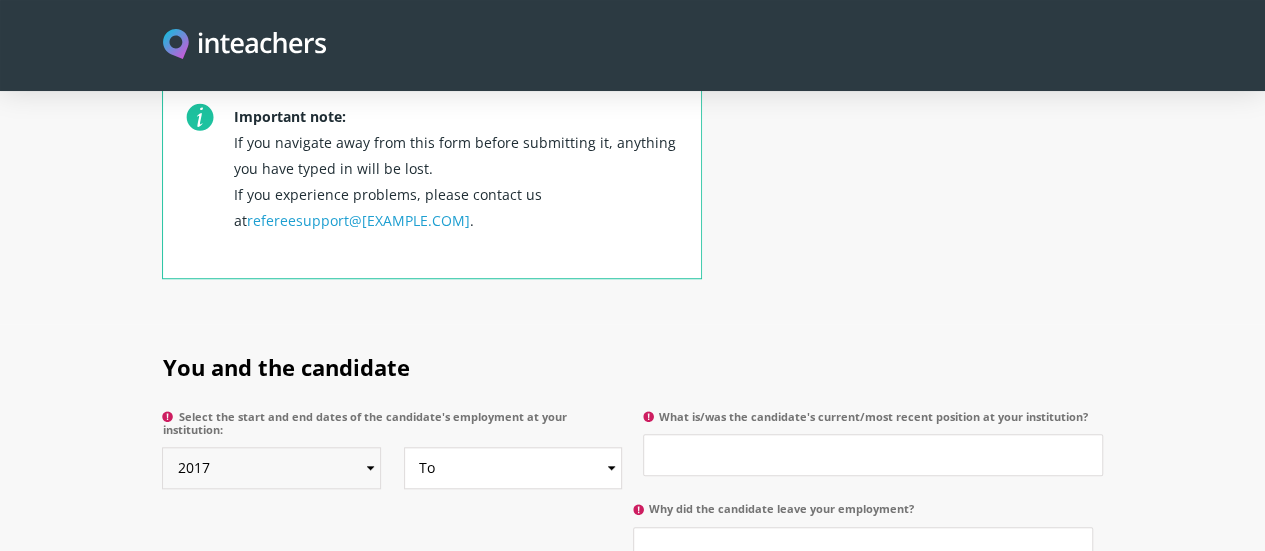 click on "From
2025
2024
2023
2022
2021
2020
2019
2018
2017
2016
2015
2014
2013
2012
2011
2010
2009
2008
2007
2006
2005
2004
2003
2002
2001
2000
1999
1998
1997
1996
1995
1994
1993
1992
1991
1990
1989
1988
1987
1986
1985
1984
1983
1982
1981
1980
1979
1978
1977
1976
1975
1974
1973
1972
1971
1970" at bounding box center (271, 468) 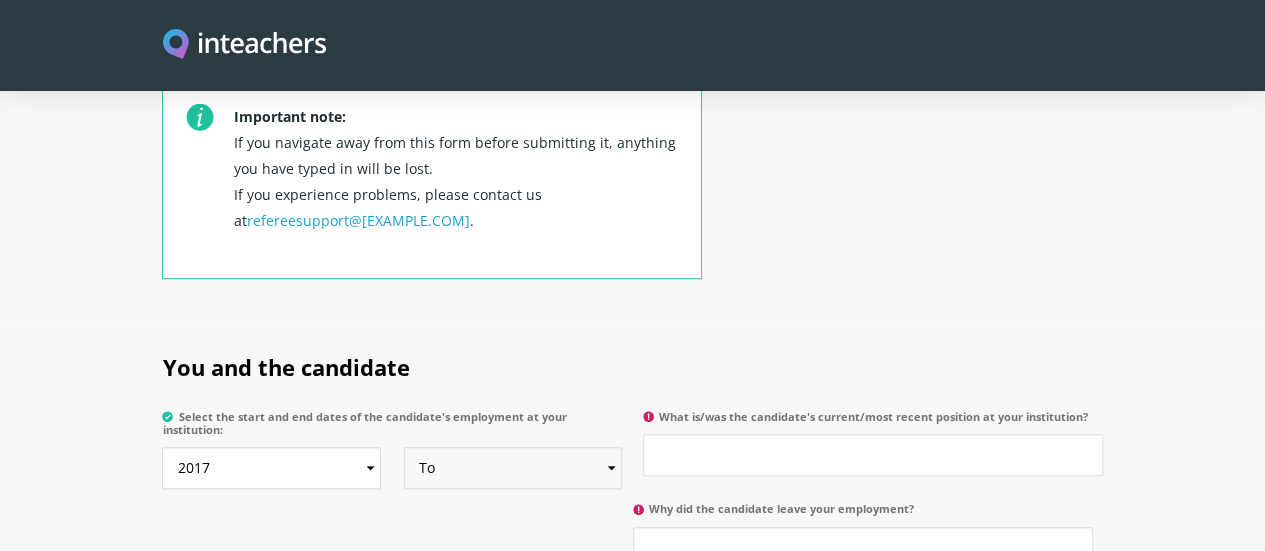 click on "To
Currently
2025
2024
2023
2022
2021
2020
2019
2018
2017
2016
2015
2014
2013
2012
2011
2010
2009
2008
2007
2006
2005
2004
2003
2002
2001
2000
1999
1998
1997
1996
1995
1994
1993
1992
1991
1990
1989
1988
1987
1986
1985
1984
1983
1982
1981
1980
1979
1978
1977
1976
1975
1974
1973
1972
1971
1970" at bounding box center [513, 468] 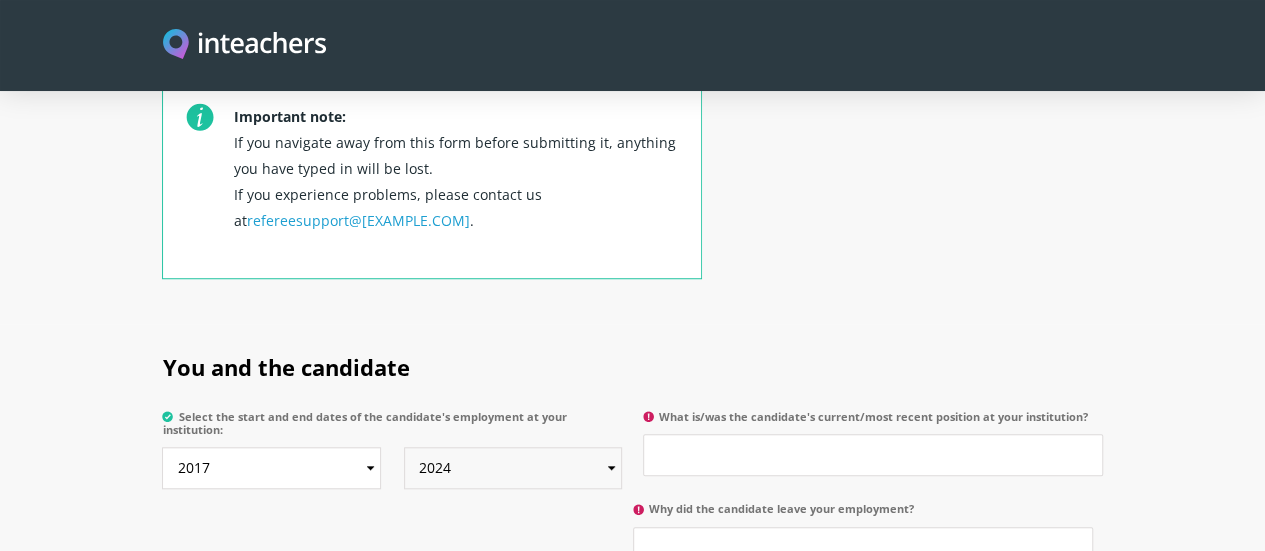 click on "To
Currently
2025
2024
2023
2022
2021
2020
2019
2018
2017
2016
2015
2014
2013
2012
2011
2010
2009
2008
2007
2006
2005
2004
2003
2002
2001
2000
1999
1998
1997
1996
1995
1994
1993
1992
1991
1990
1989
1988
1987
1986
1985
1984
1983
1982
1981
1980
1979
1978
1977
1976
1975
1974
1973
1972
1971
1970" at bounding box center (513, 468) 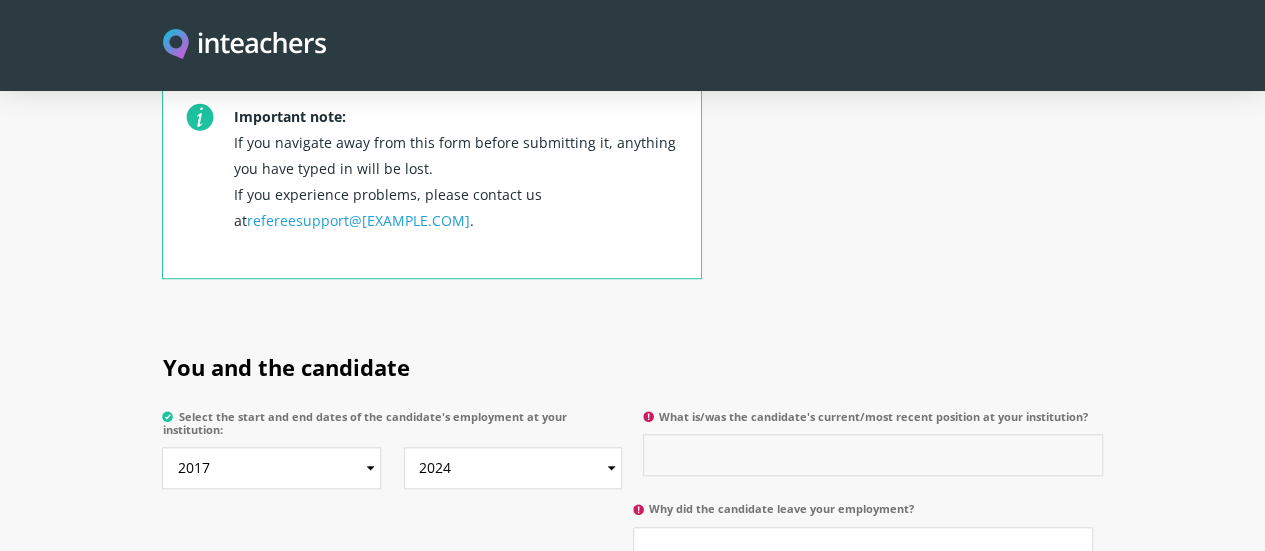 click on "What is/was the candidate's current/most recent position at your institution?" at bounding box center [873, 455] 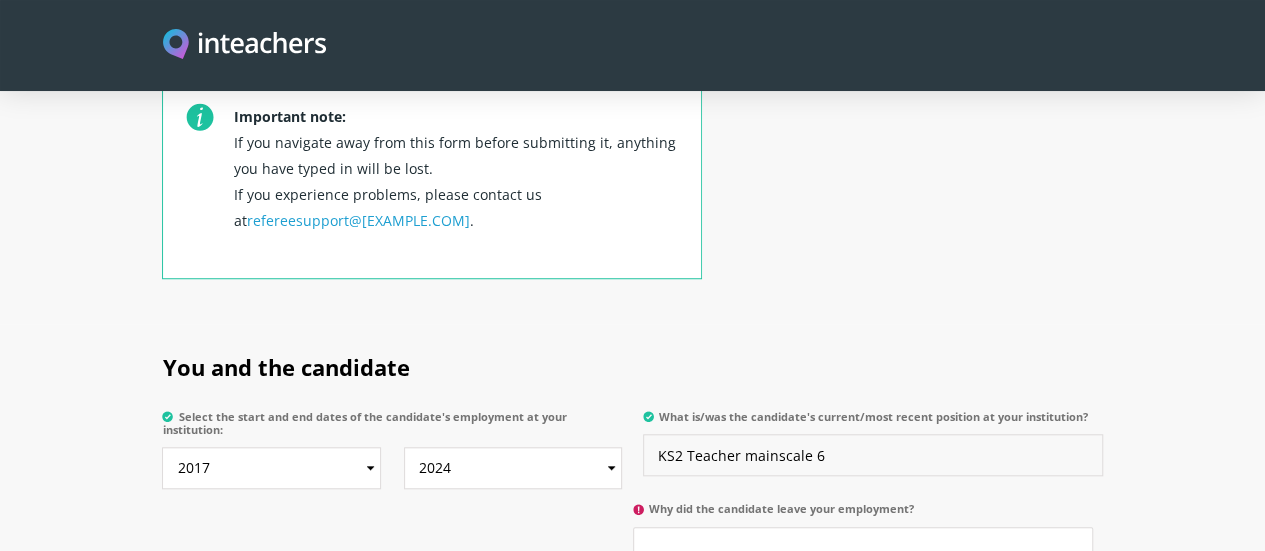 click on "KS2 Teacher mainscale 6" at bounding box center [873, 455] 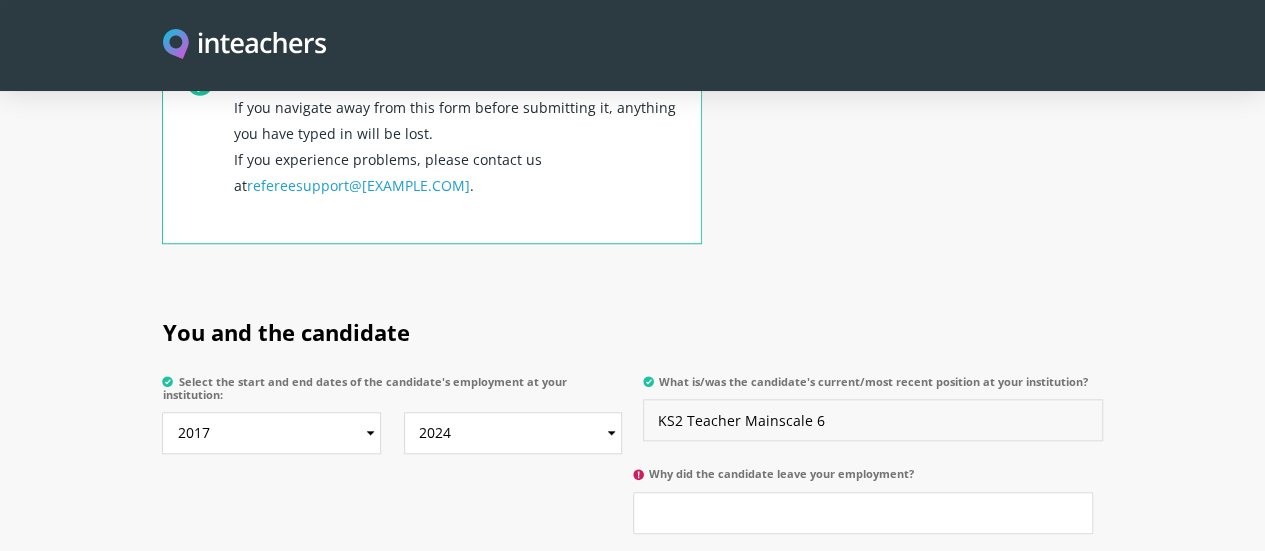 scroll, scrollTop: 840, scrollLeft: 0, axis: vertical 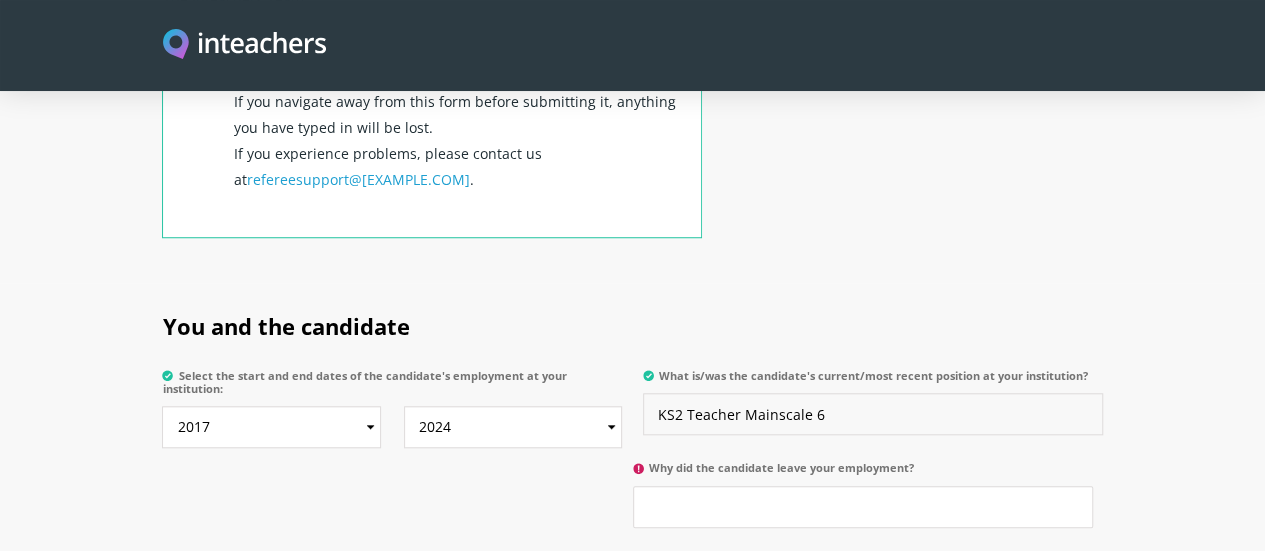 click on "KS2 Teacher Mainscale 6" at bounding box center [873, 414] 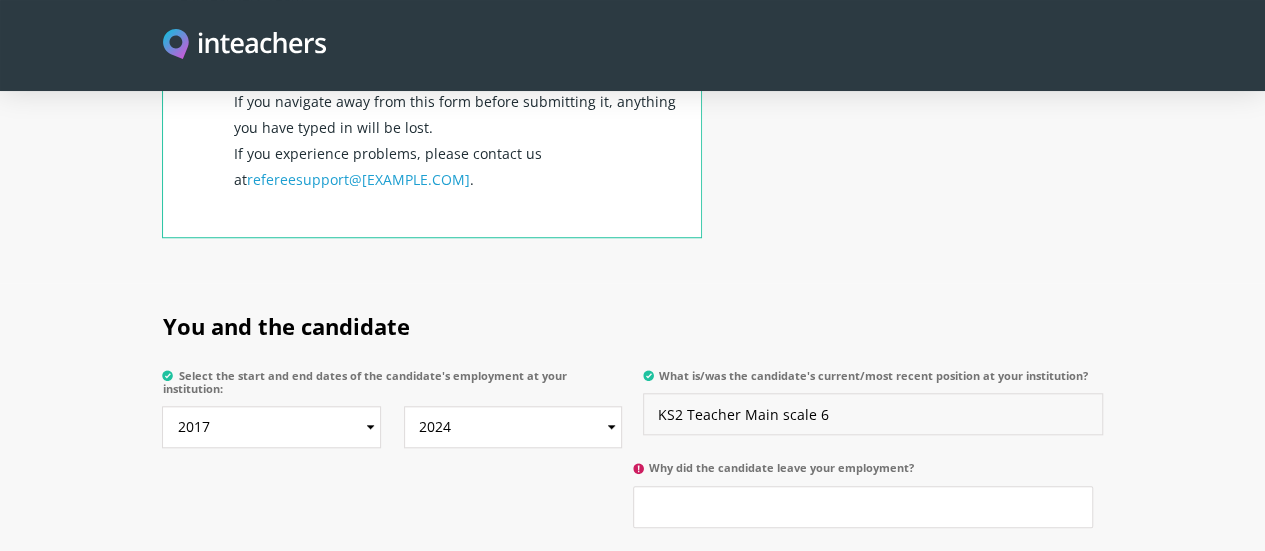 type on "KS2 Teacher Main scale 6" 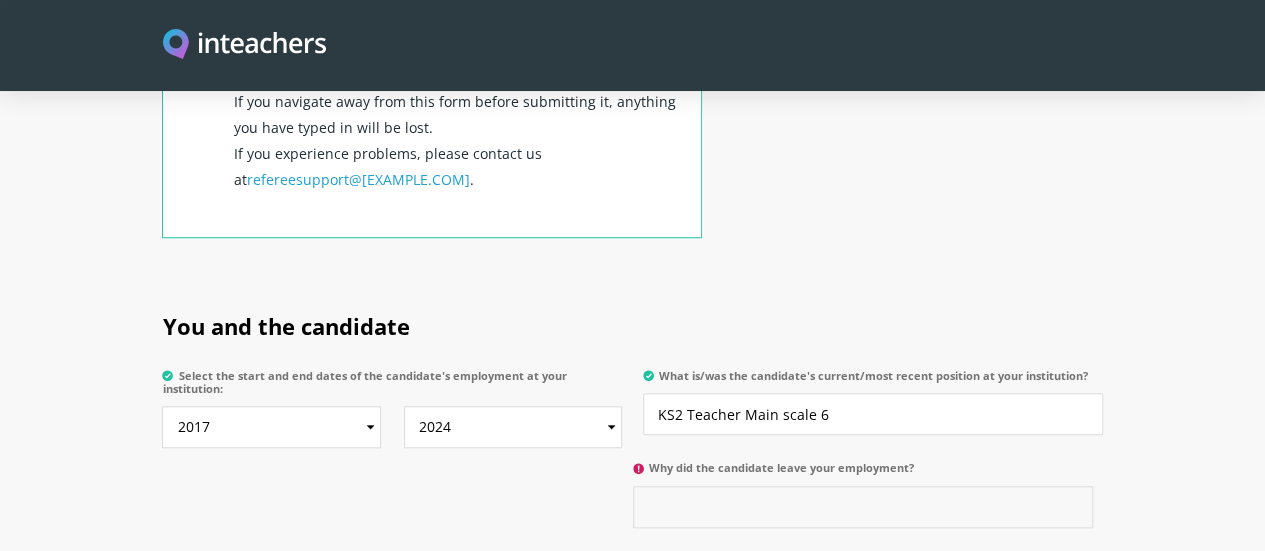 click on "Why did the candidate leave your employment?" at bounding box center [863, 507] 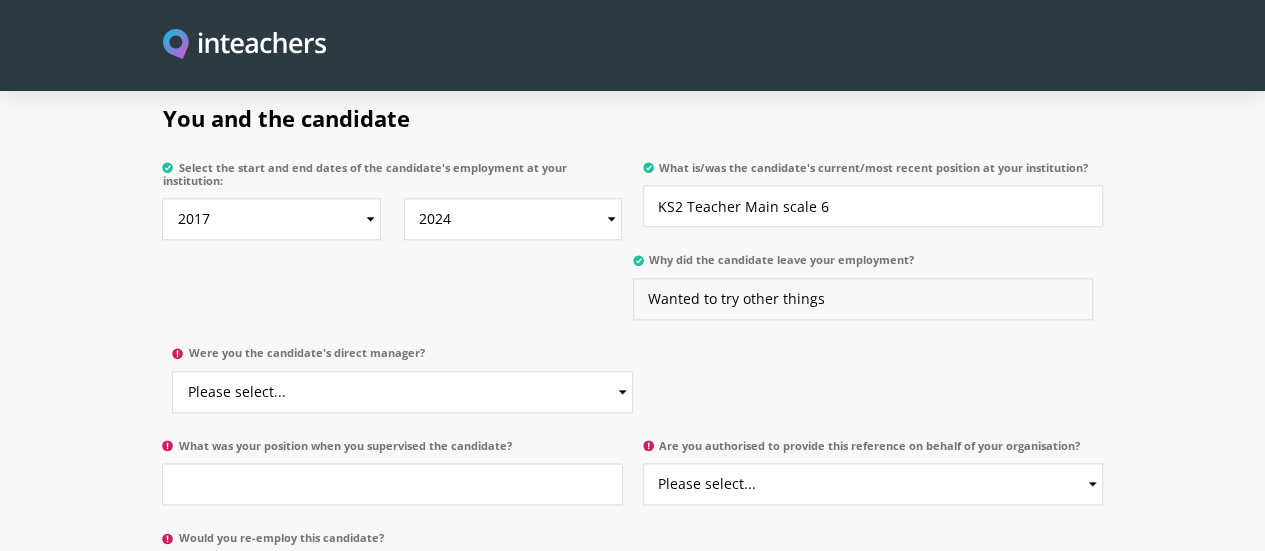 scroll, scrollTop: 1067, scrollLeft: 0, axis: vertical 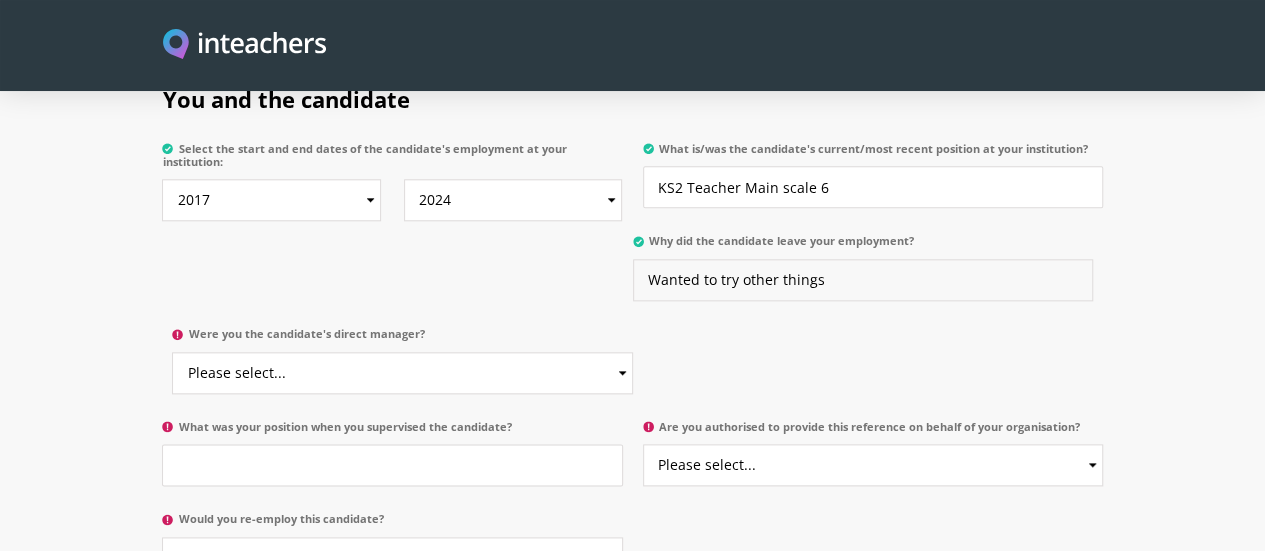 type on "Wanted to try other things" 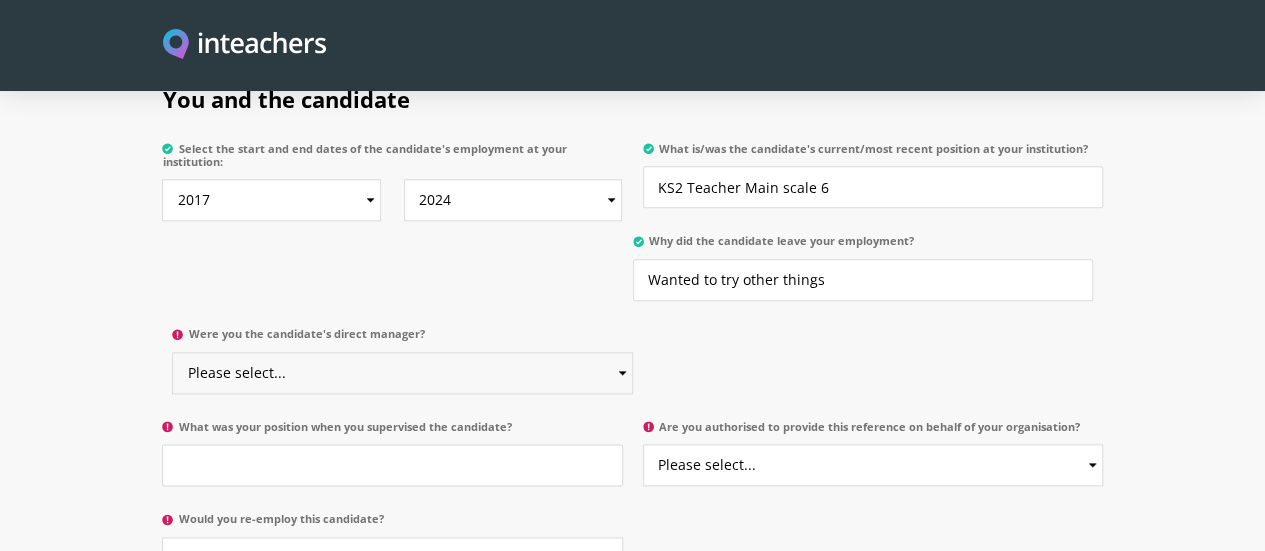 click on "Please select... Yes
No" at bounding box center [402, 373] 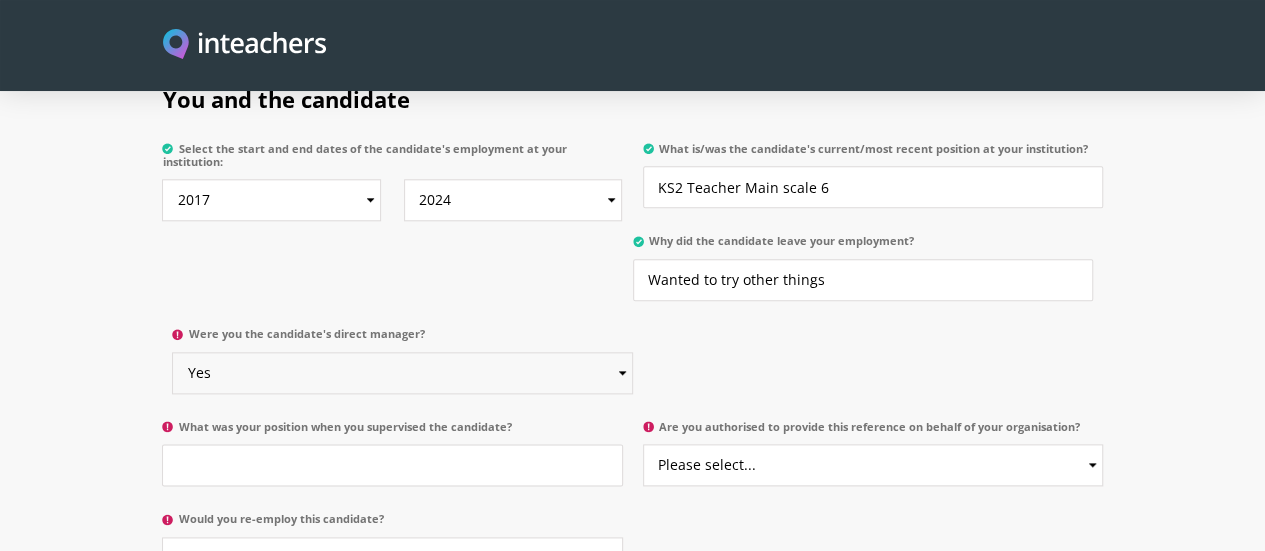 click on "Please select... Yes
No" at bounding box center [402, 373] 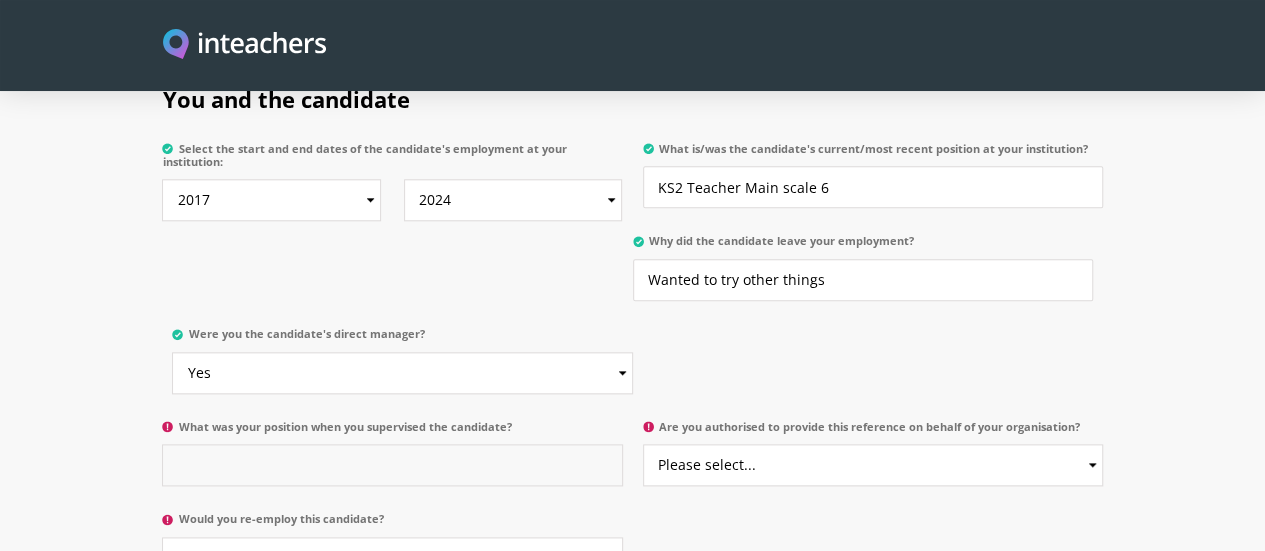 click on "What was your position when you supervised the candidate?" at bounding box center (392, 465) 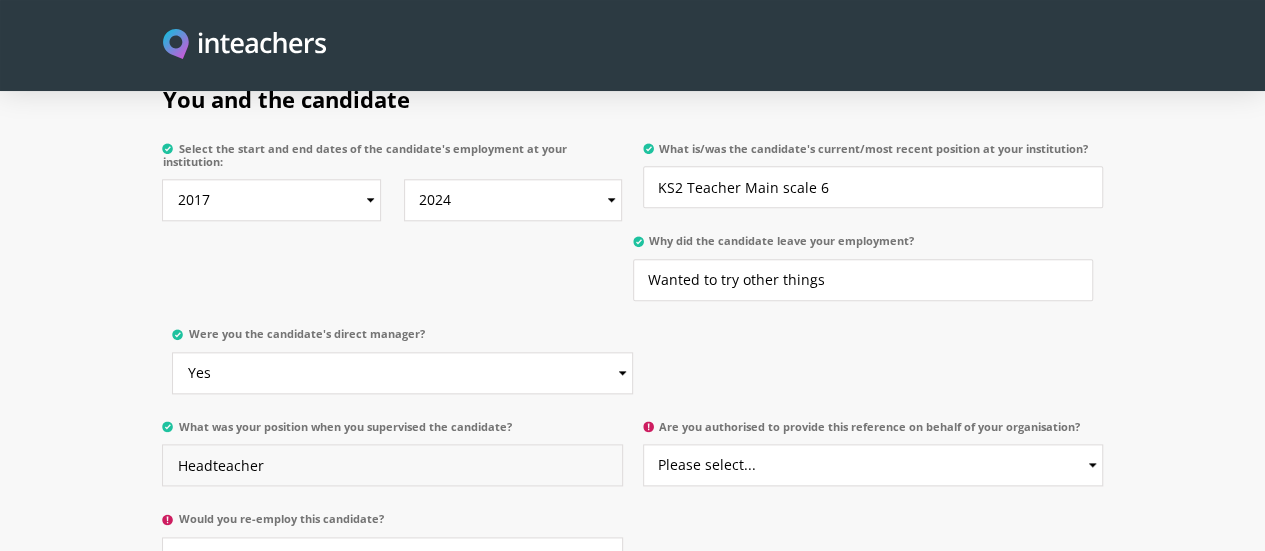 type on "Headteacher" 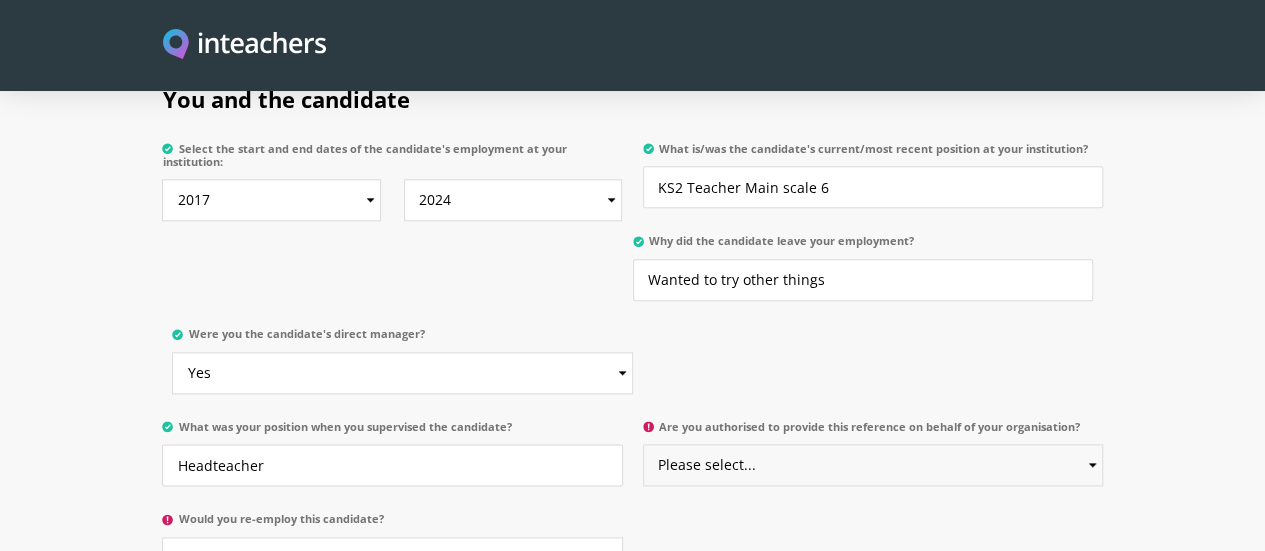 click on "Please select... Yes
No" at bounding box center [873, 465] 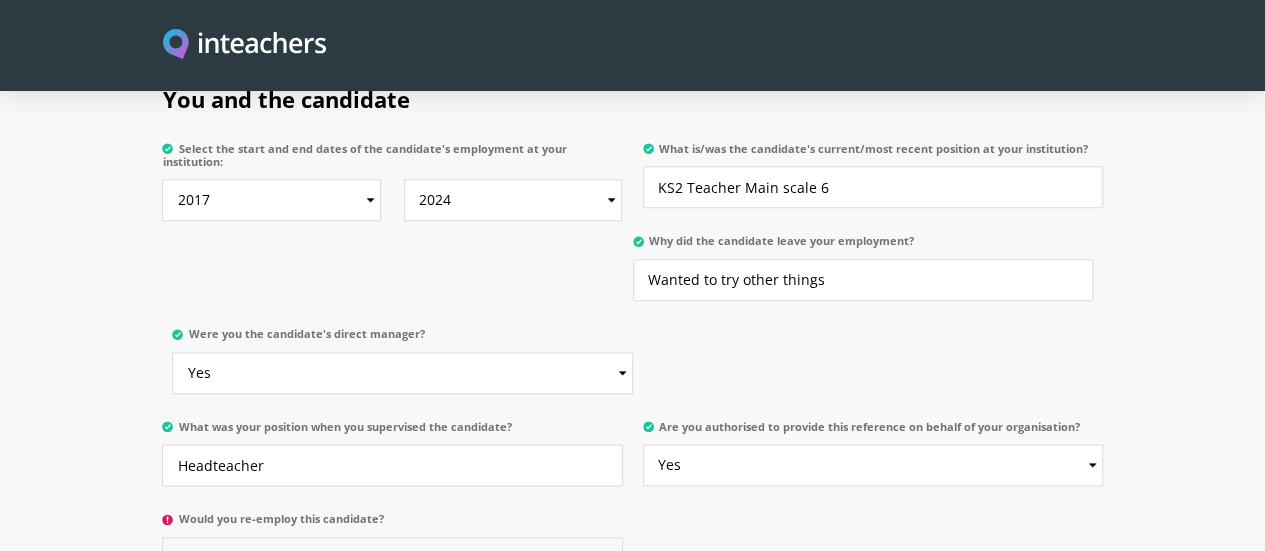 click on "Please select... Yes
No" at bounding box center (392, 558) 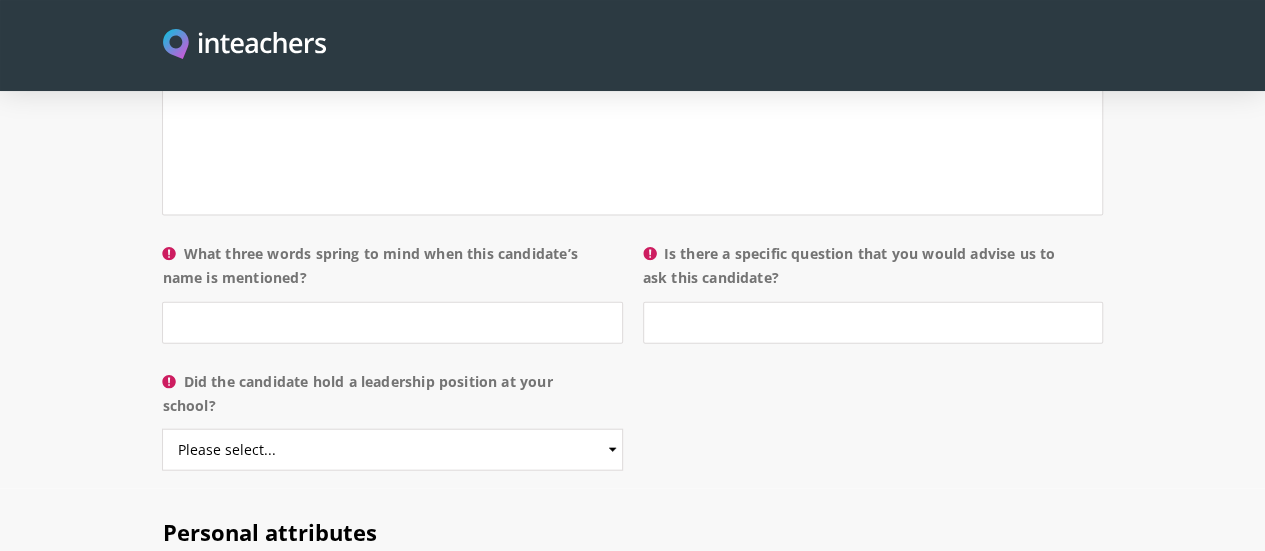 scroll, scrollTop: 2102, scrollLeft: 0, axis: vertical 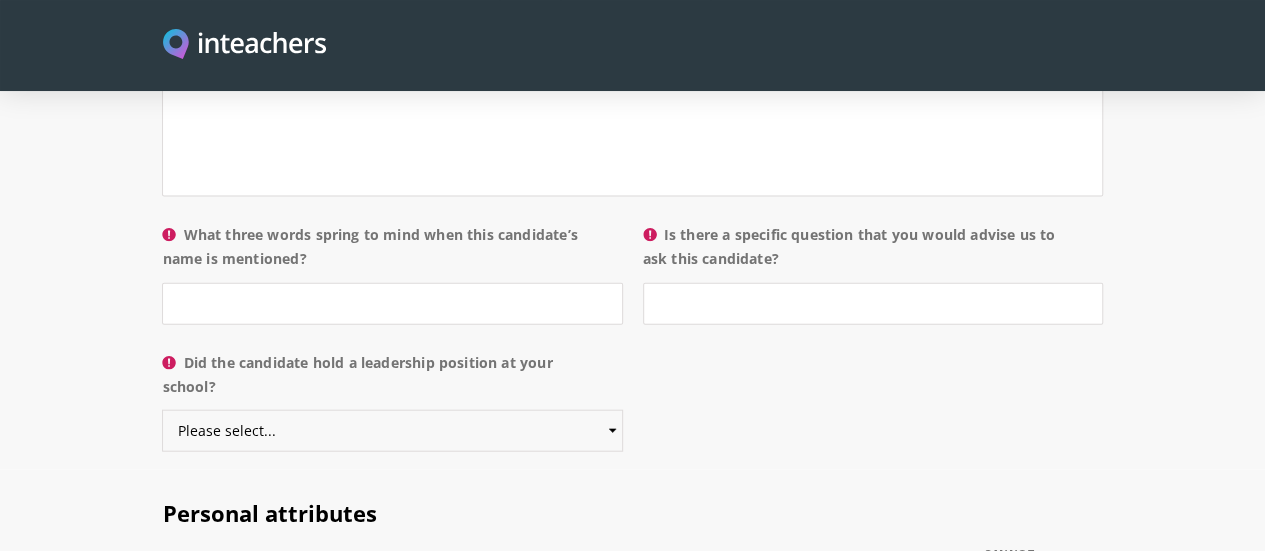 click on "Please select... Yes
No" at bounding box center (392, 431) 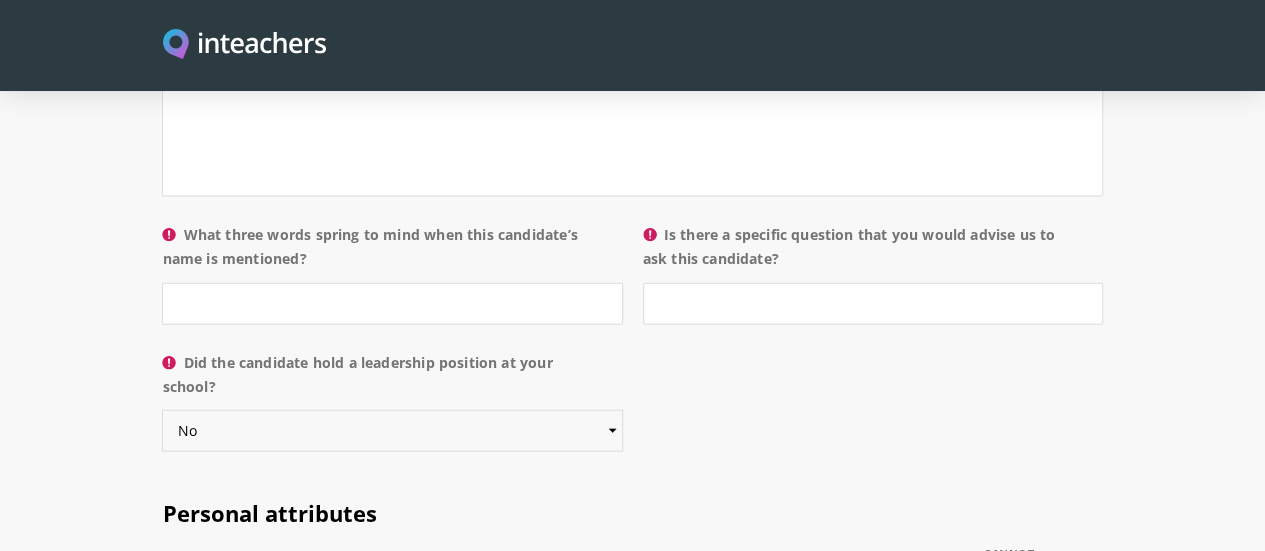 click on "Please select... Yes
No" at bounding box center (392, 431) 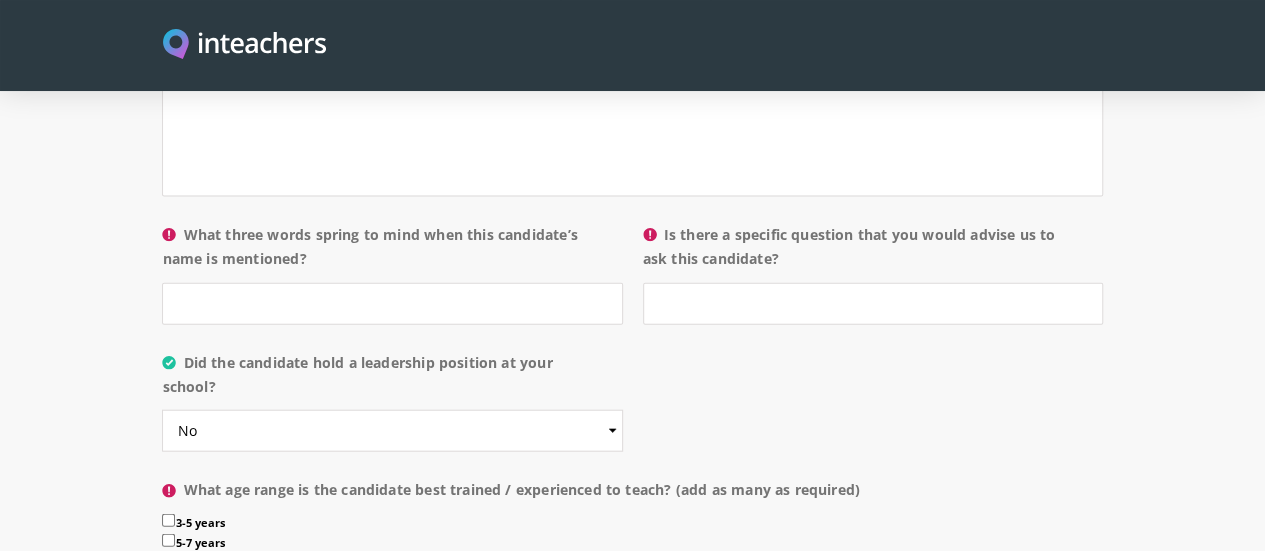 click on "What age range is the candidate best trained / experienced to teach? (add as many as required)" at bounding box center (632, 496) 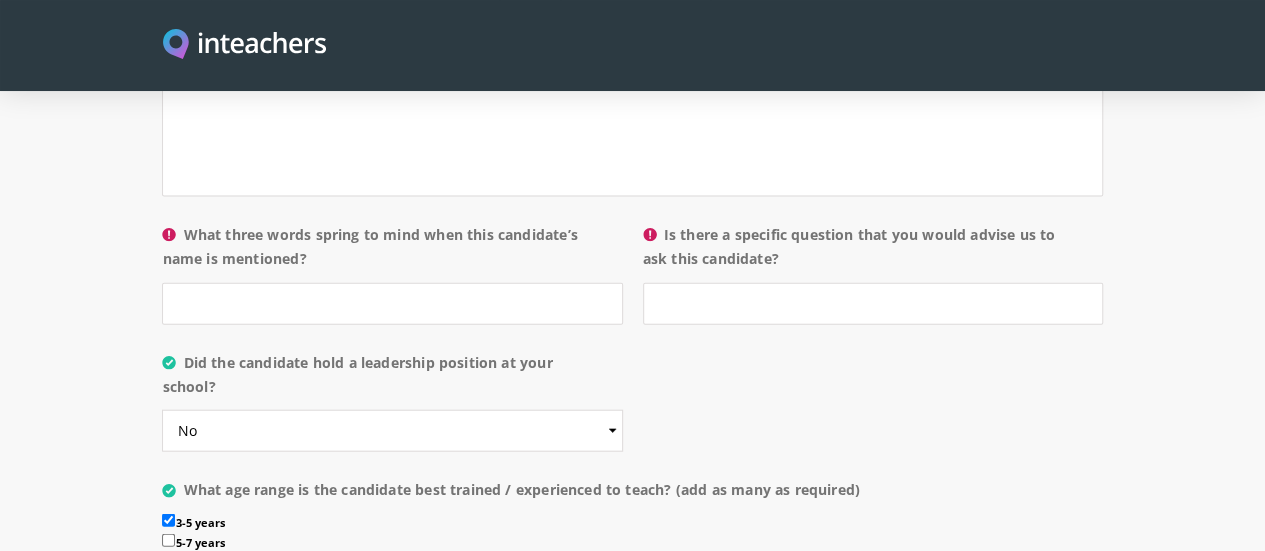click on "5-7 years" at bounding box center (632, 544) 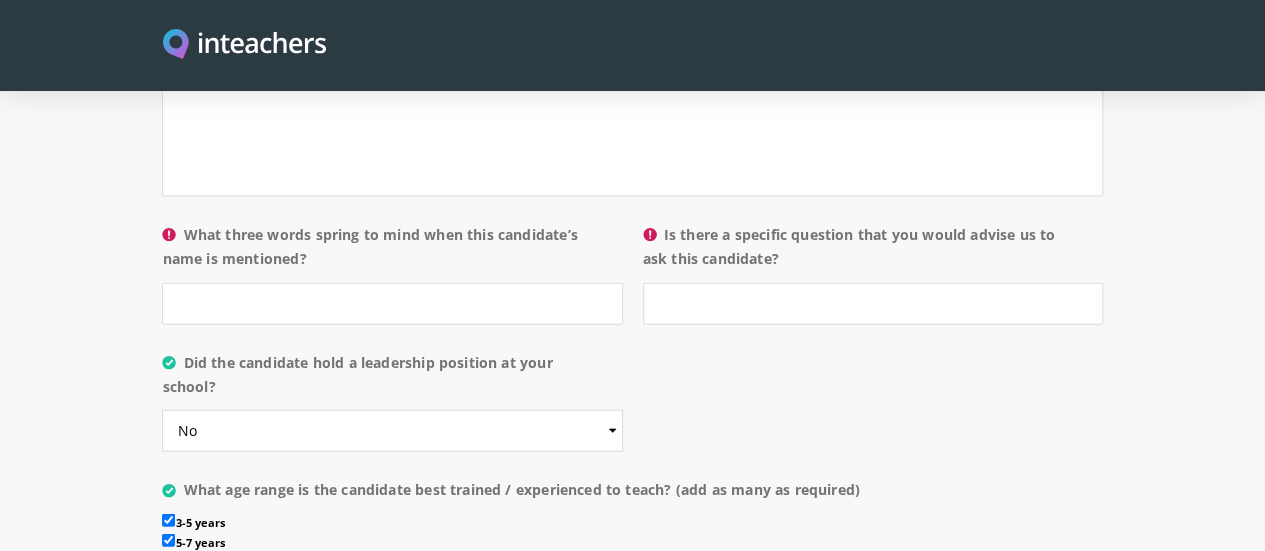 click on "7-11 years" at bounding box center [168, 561] 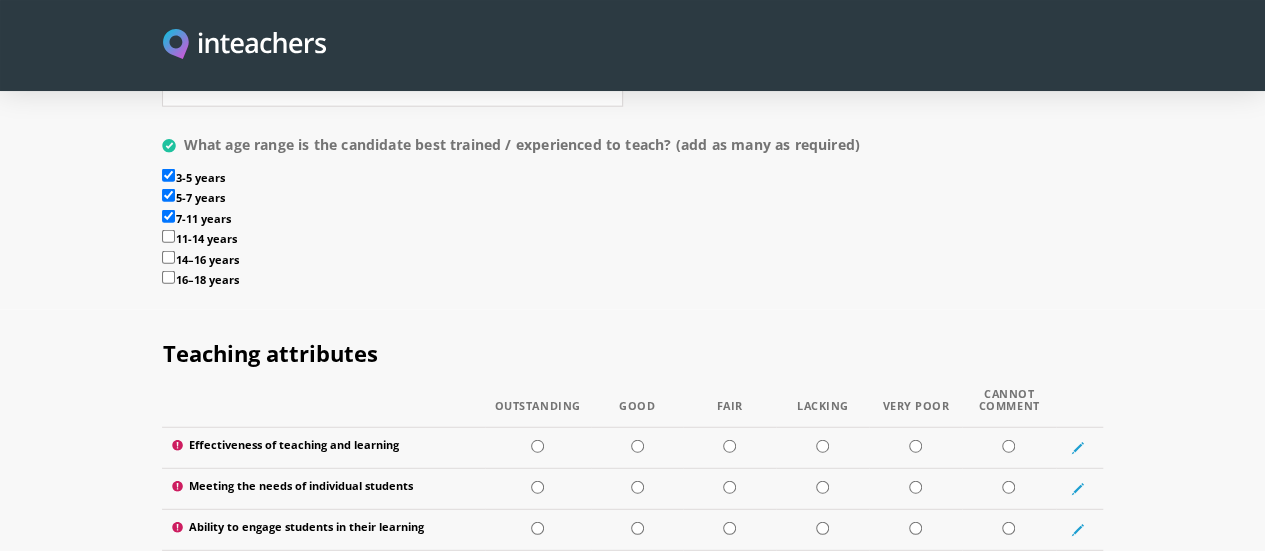 scroll, scrollTop: 2544, scrollLeft: 0, axis: vertical 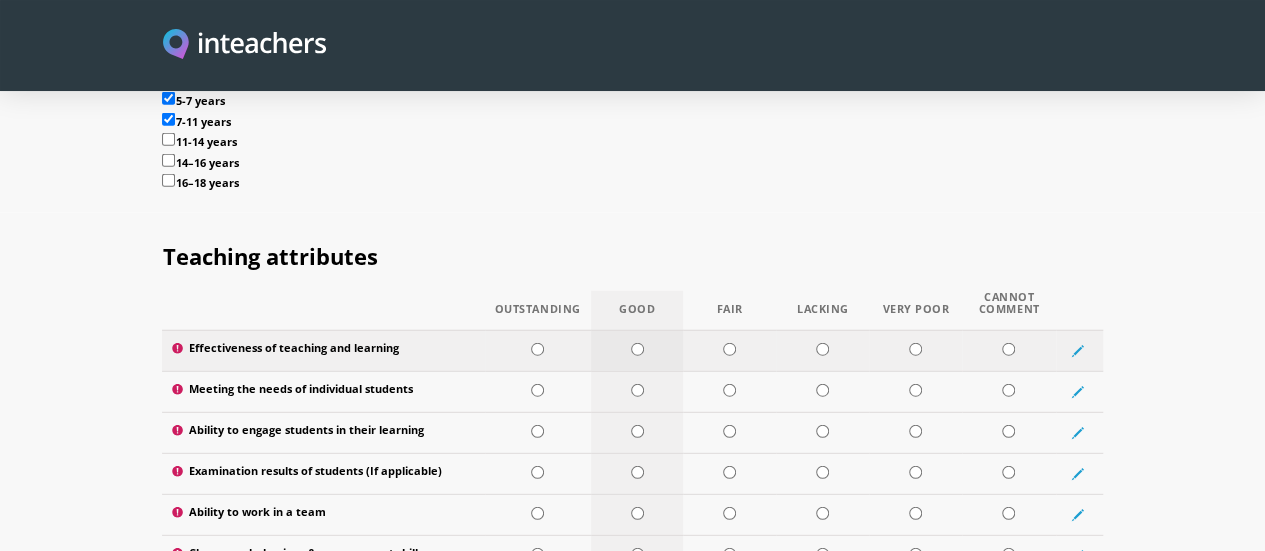click at bounding box center (637, 349) 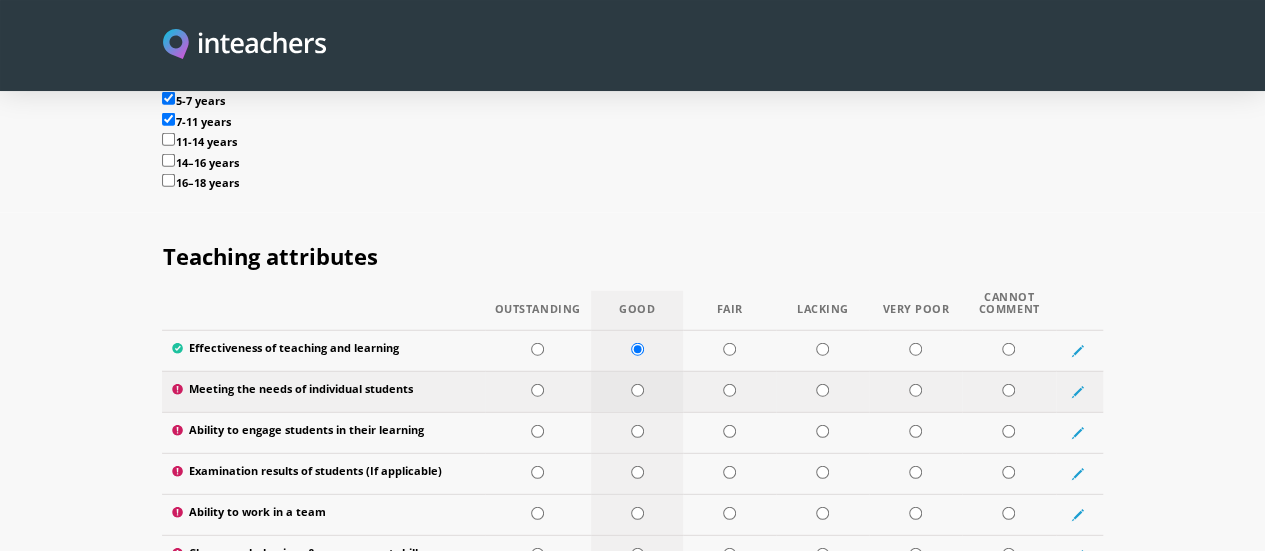 click at bounding box center [637, 390] 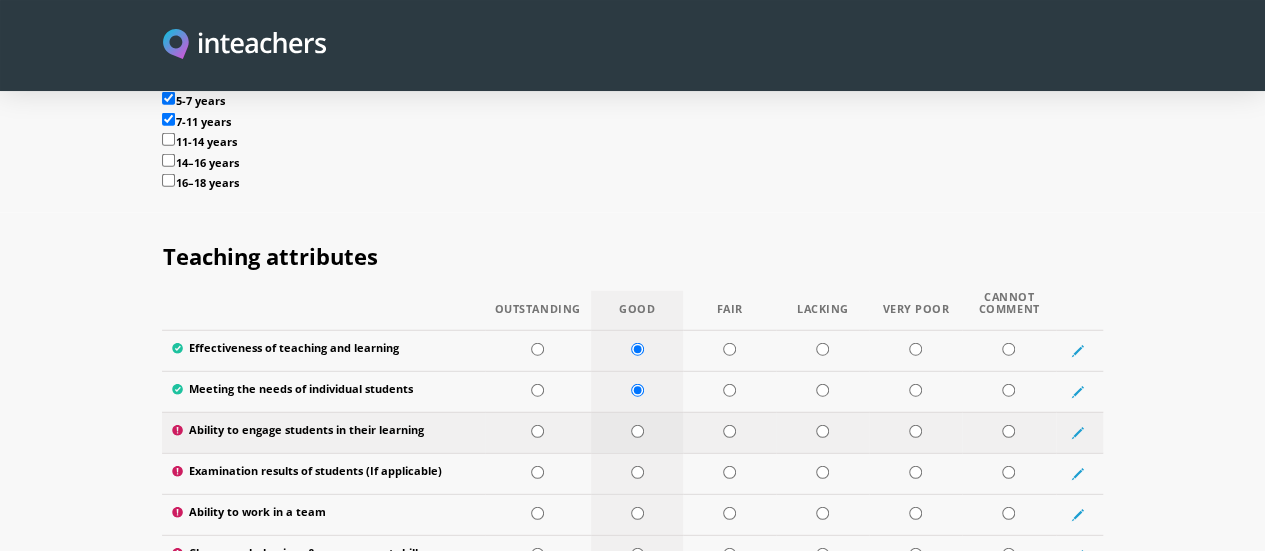 click at bounding box center (637, 431) 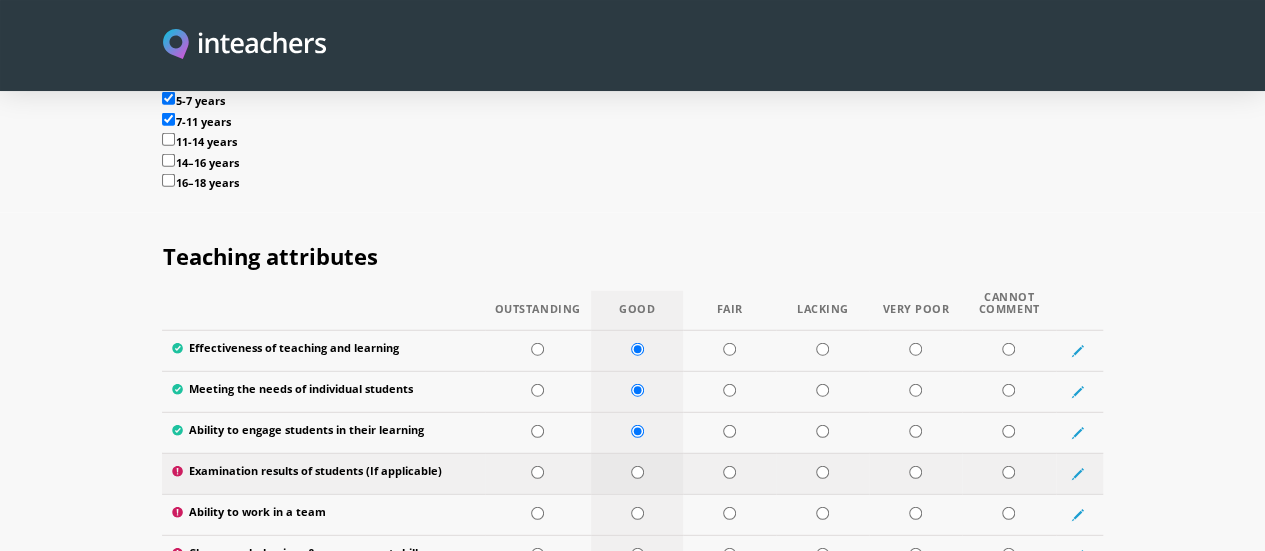 click at bounding box center [637, 472] 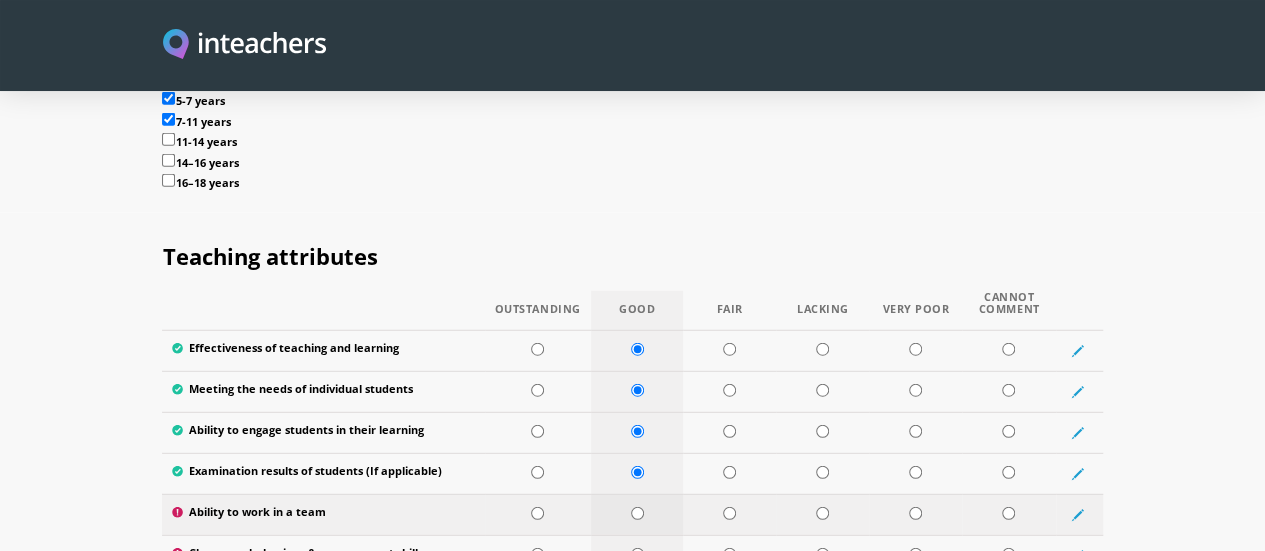 click at bounding box center (637, 513) 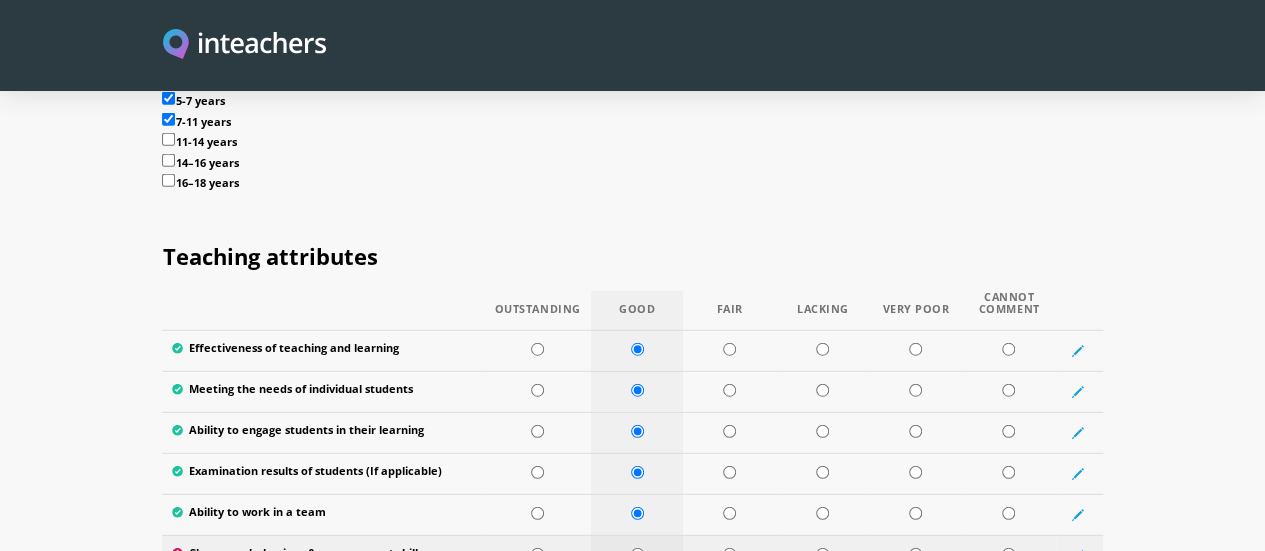 click at bounding box center (637, 554) 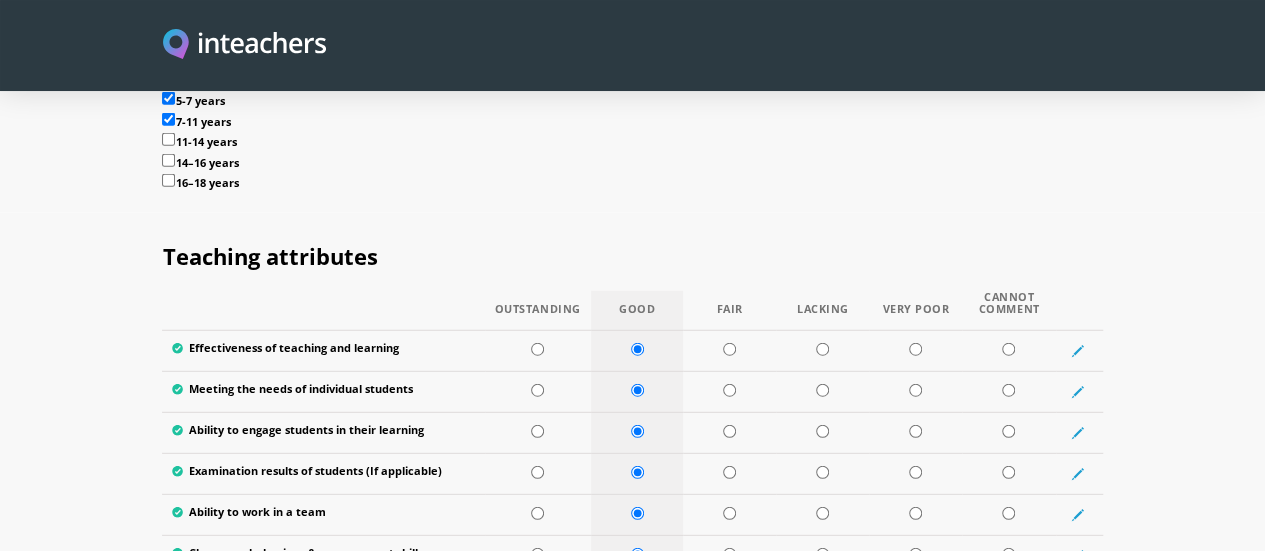 click at bounding box center (637, 595) 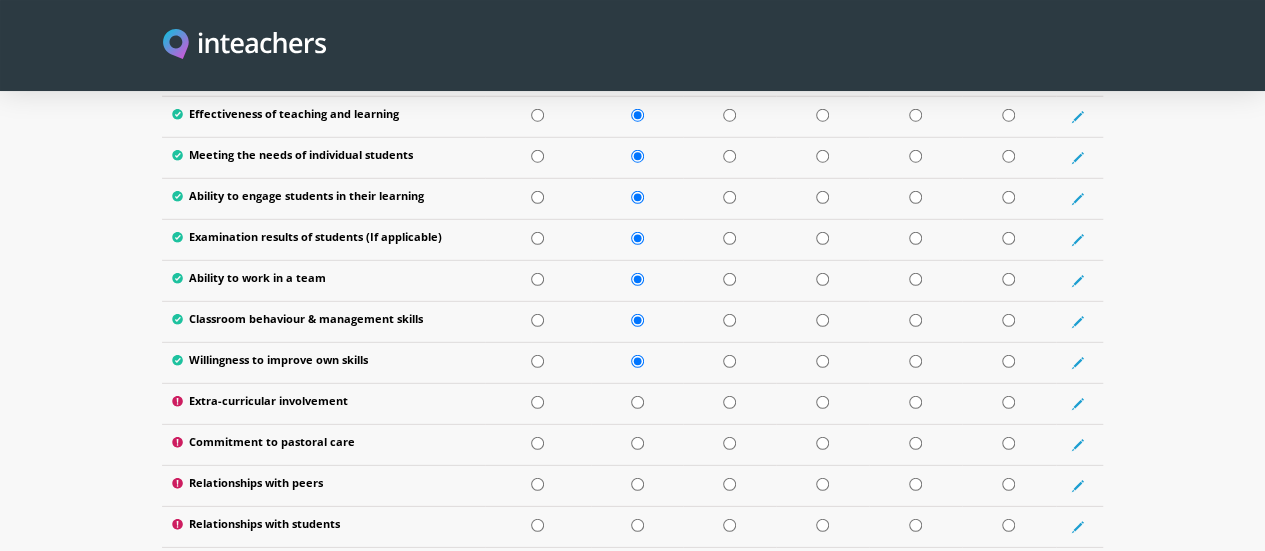 scroll, scrollTop: 2837, scrollLeft: 0, axis: vertical 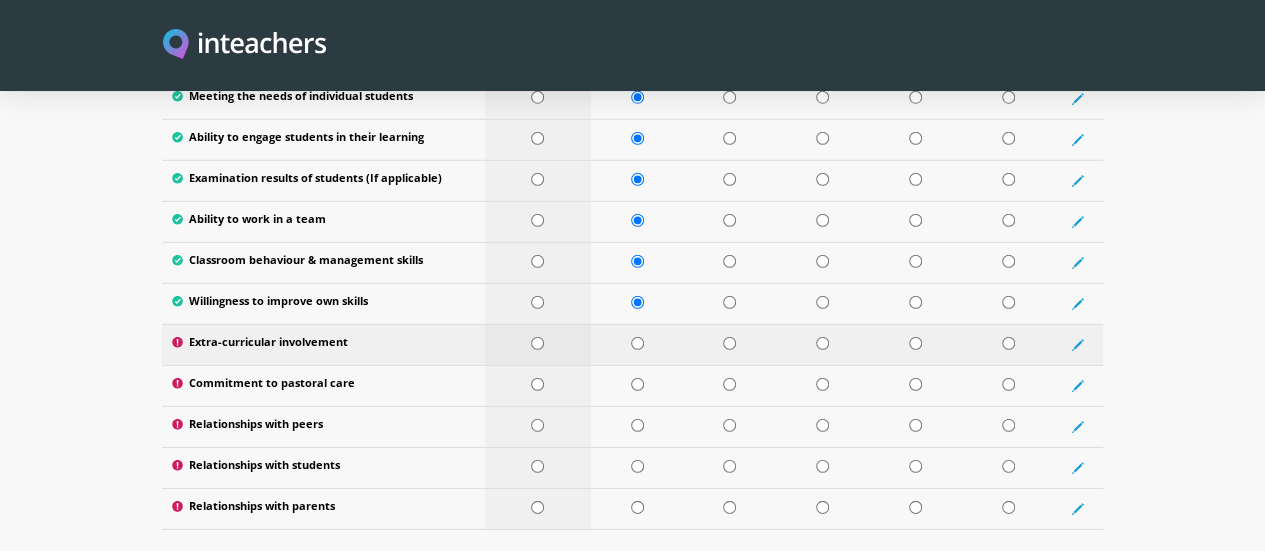 click at bounding box center [537, 343] 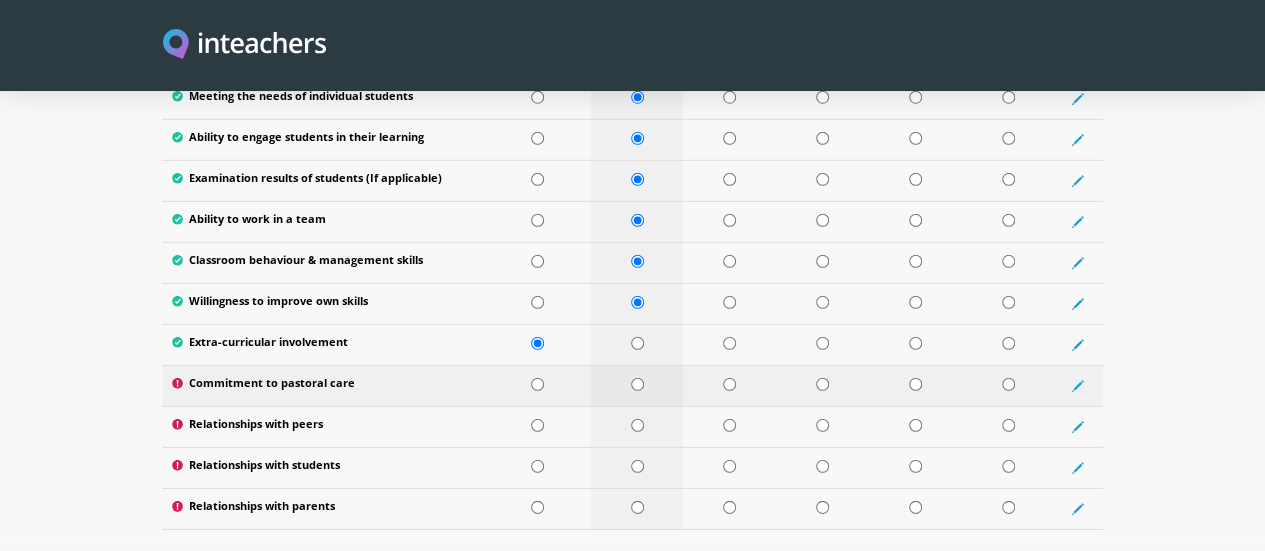 click at bounding box center (637, 384) 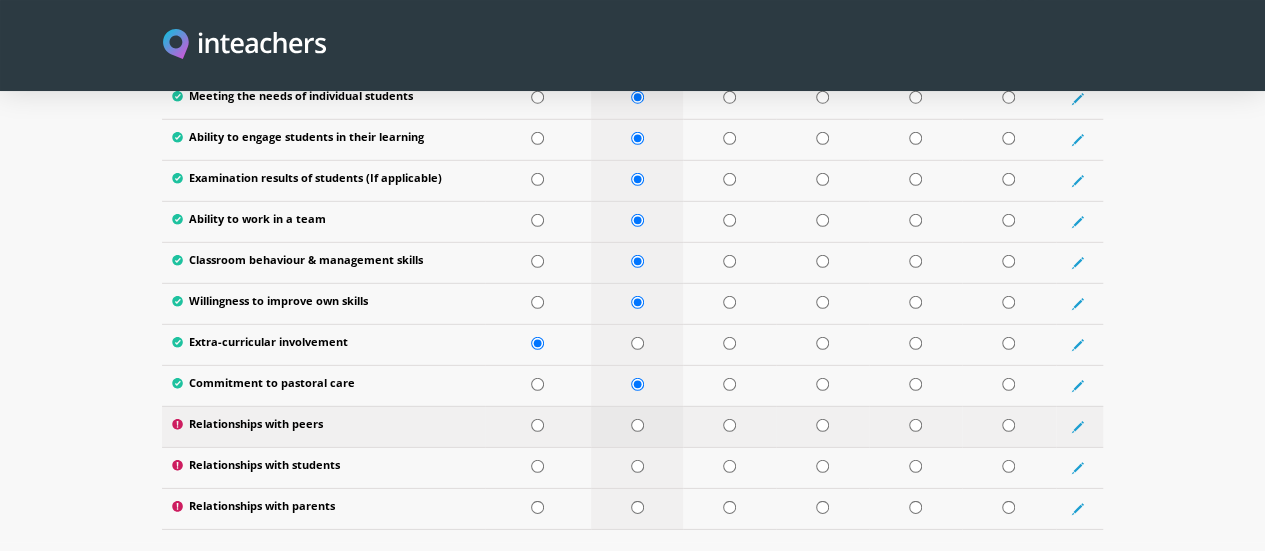 click at bounding box center (637, 425) 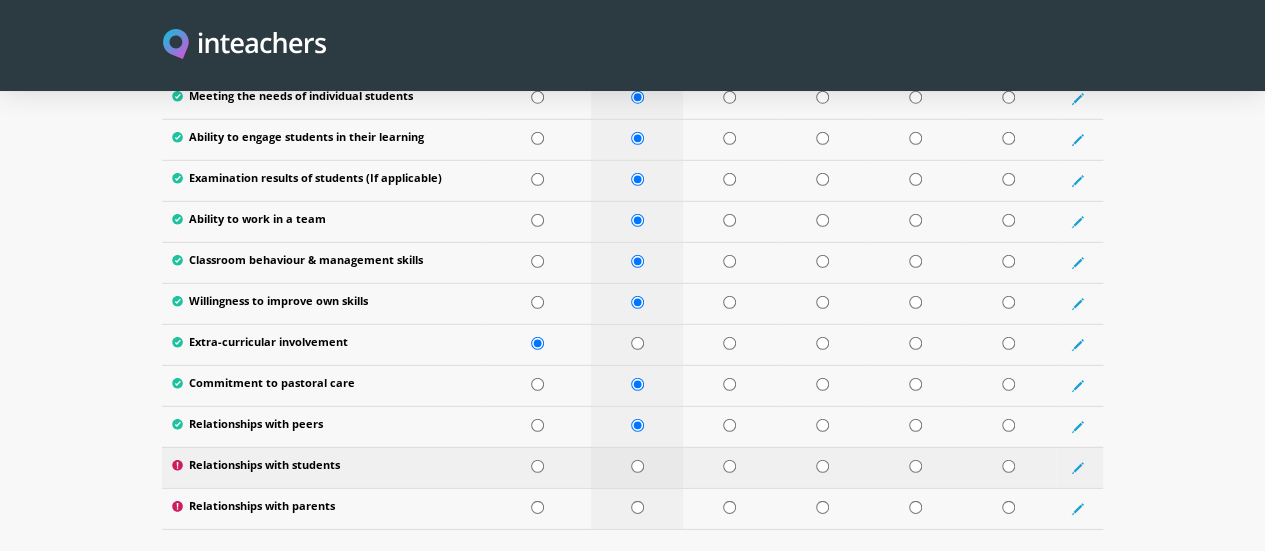 click at bounding box center [637, 466] 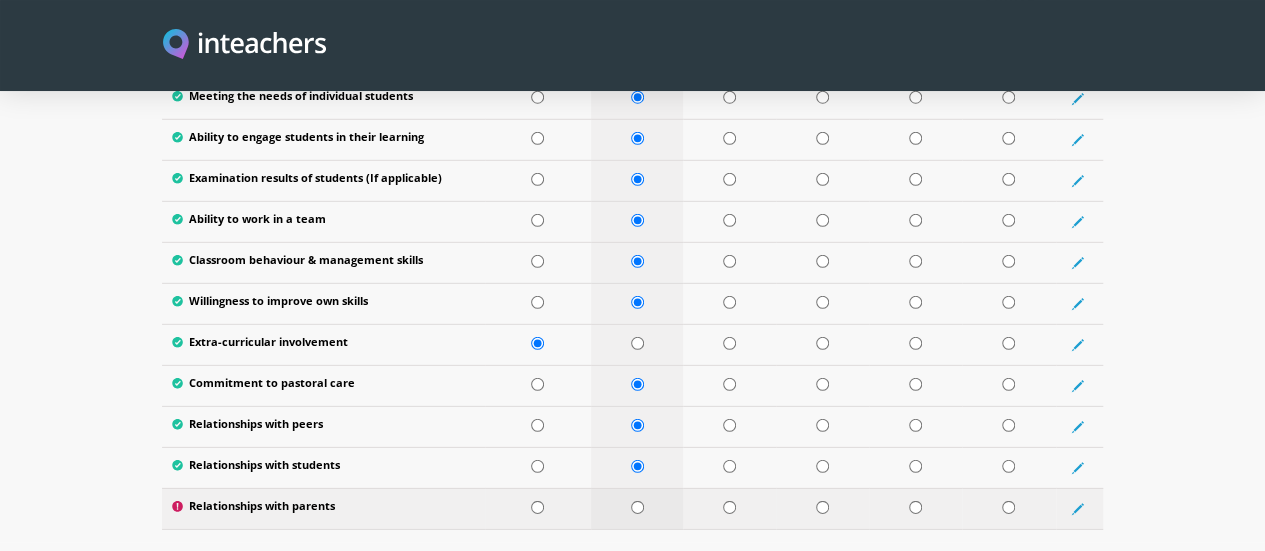 click at bounding box center [637, 507] 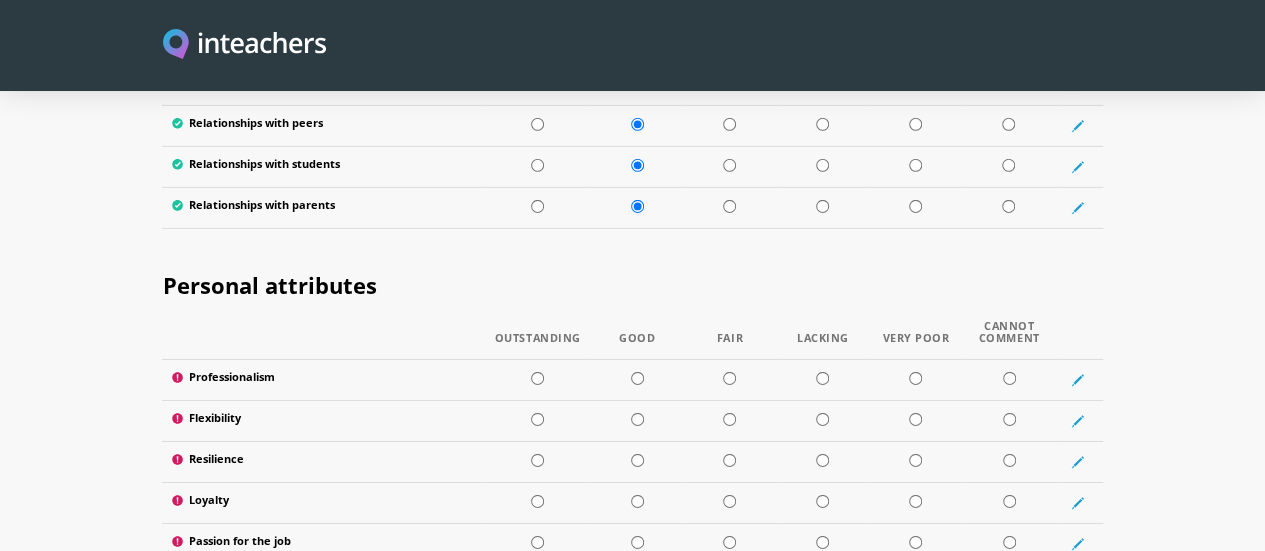 scroll, scrollTop: 3152, scrollLeft: 0, axis: vertical 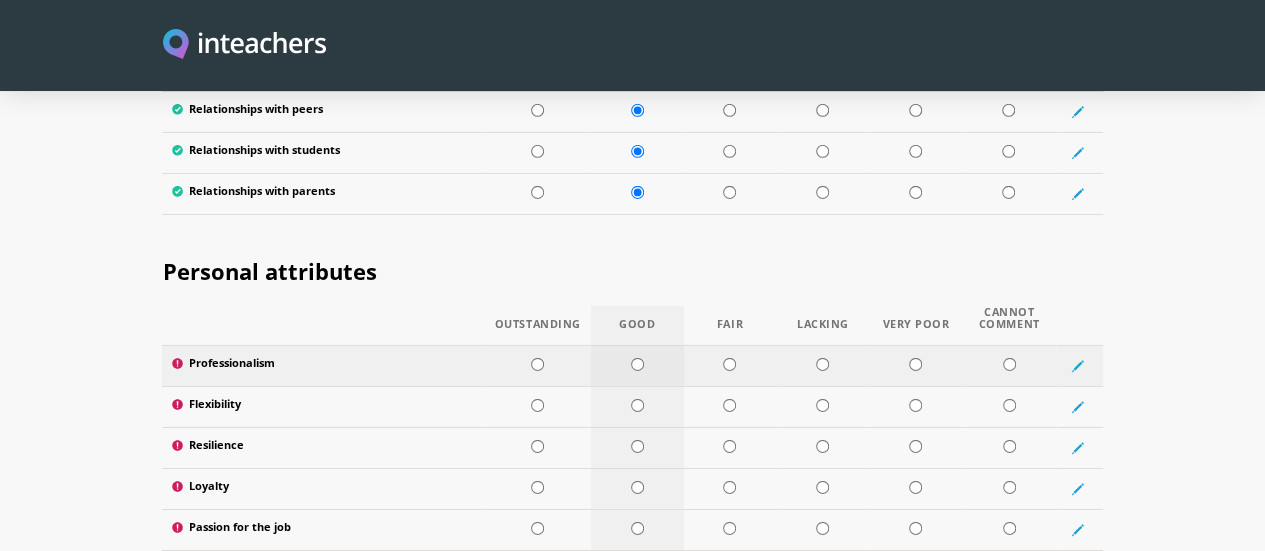 click at bounding box center (637, 364) 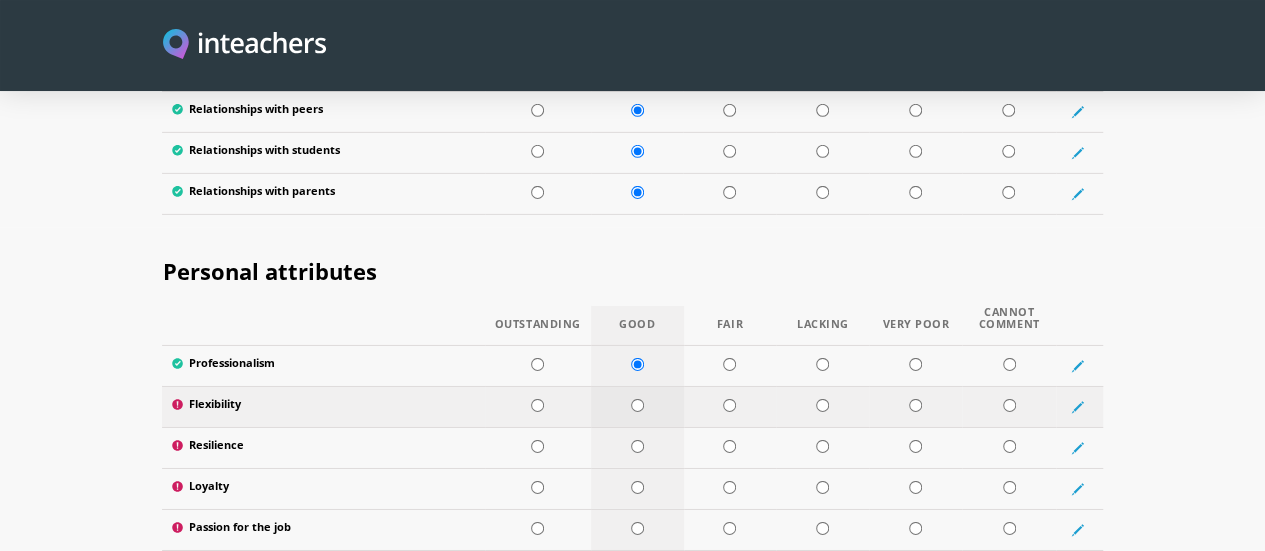 click at bounding box center [637, 405] 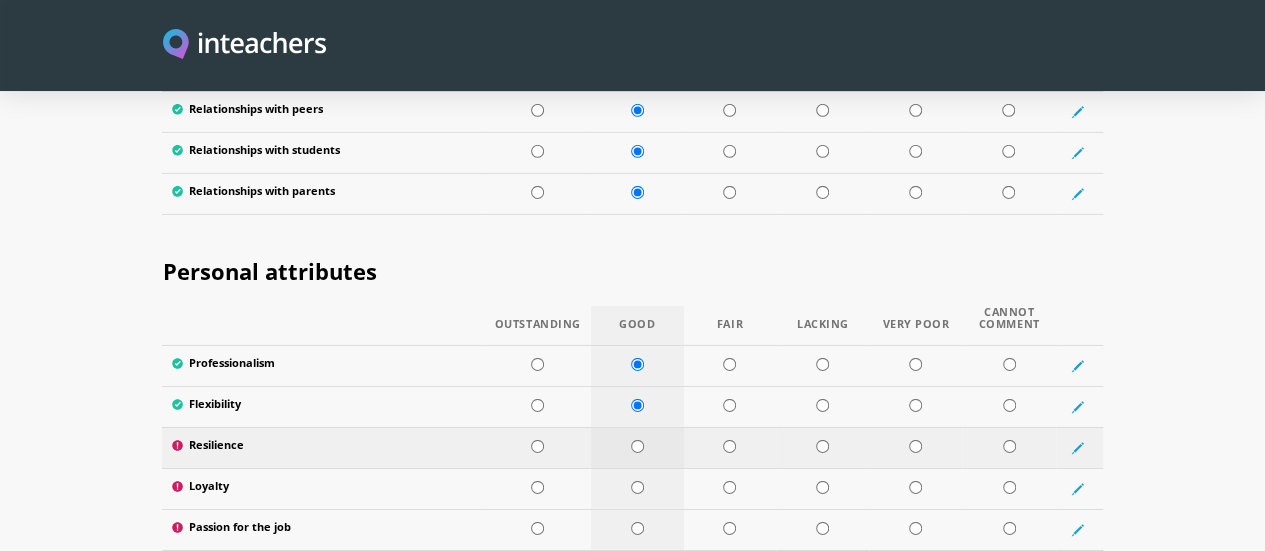click at bounding box center (637, 446) 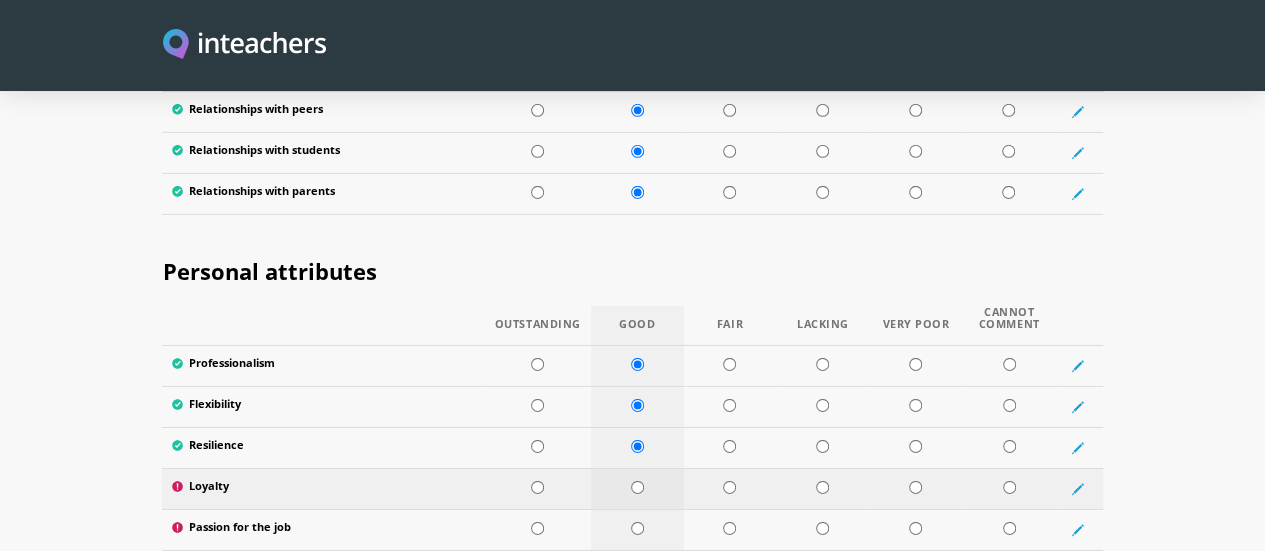 click at bounding box center [637, 487] 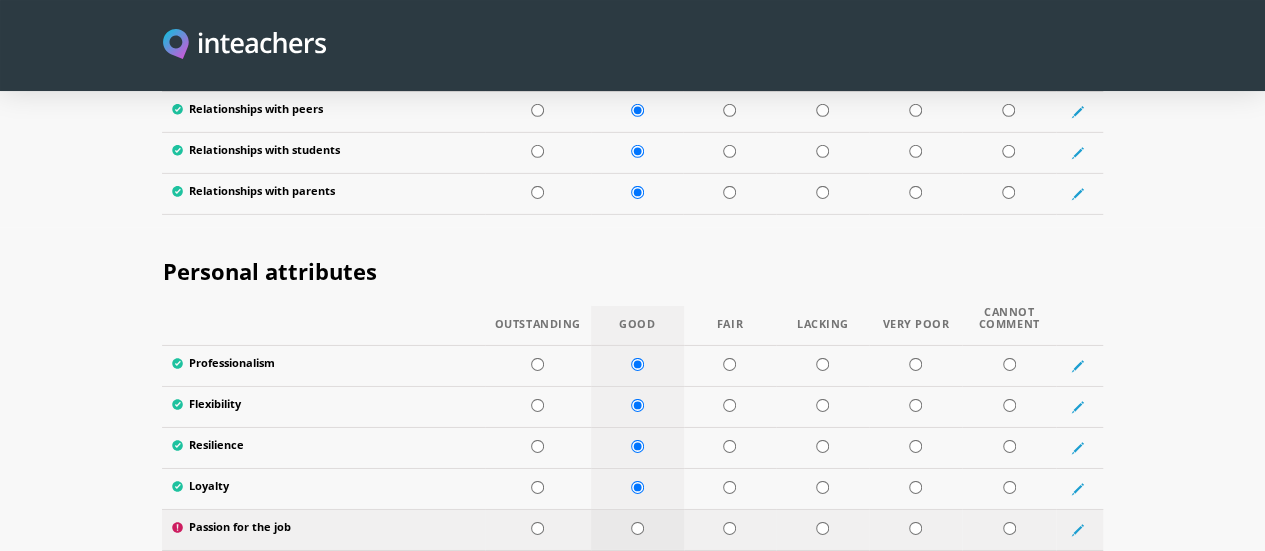 click at bounding box center (637, 528) 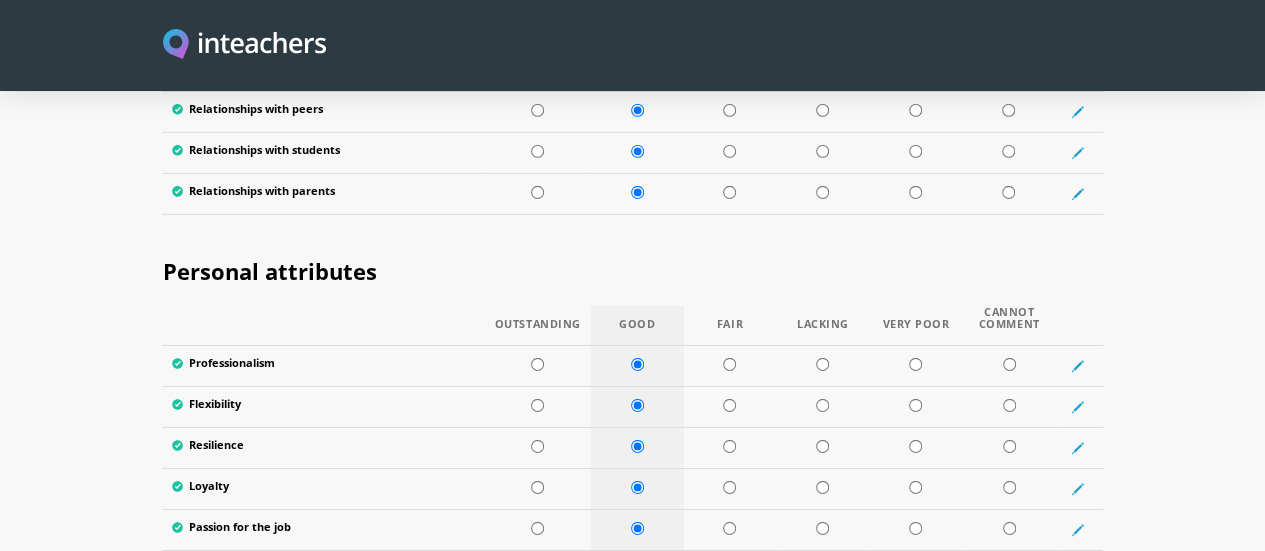click at bounding box center [637, 569] 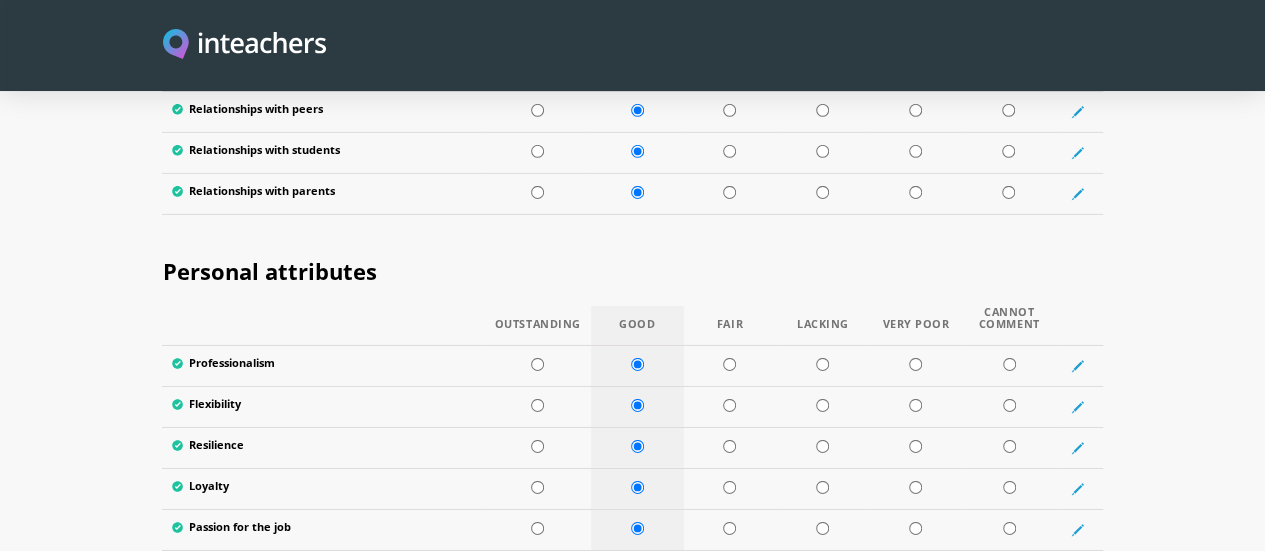 click at bounding box center (637, 610) 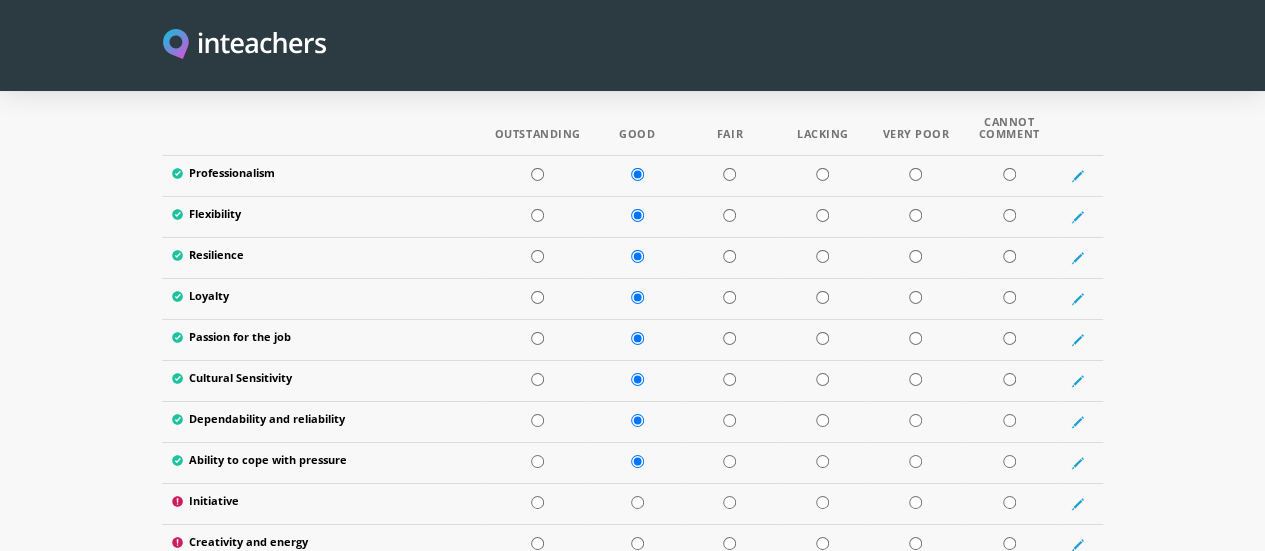 scroll, scrollTop: 3364, scrollLeft: 0, axis: vertical 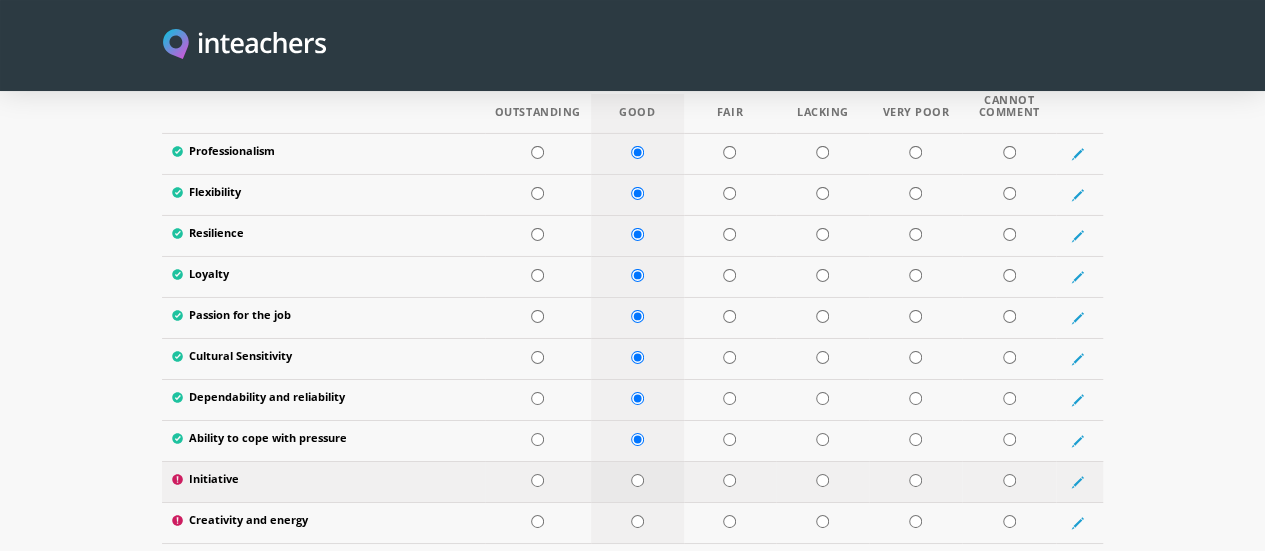 click at bounding box center [637, 480] 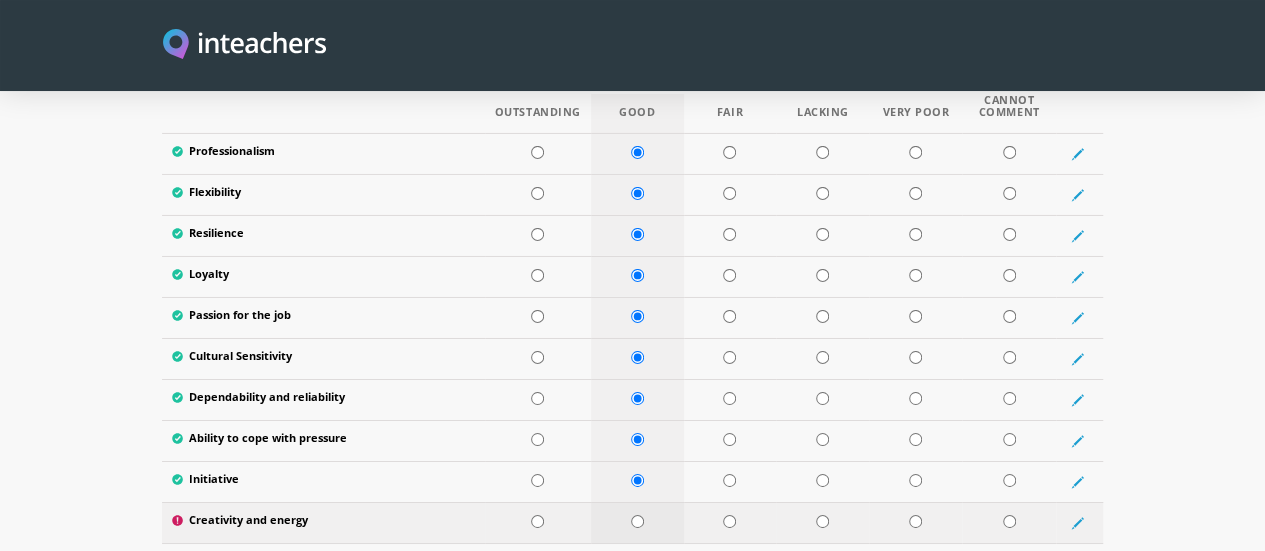 click at bounding box center [637, 522] 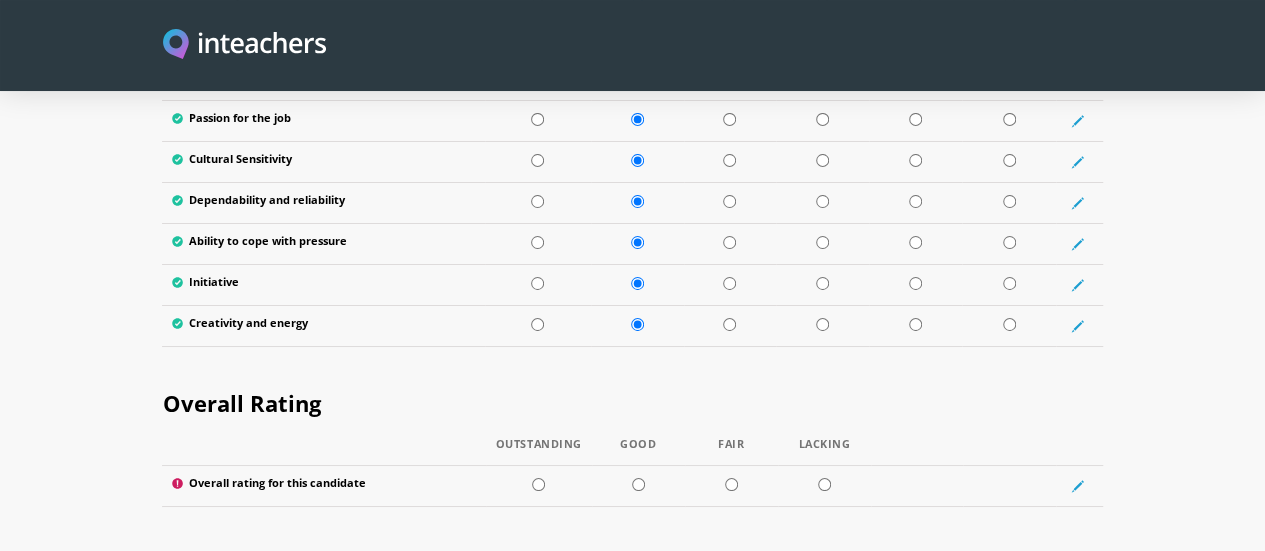 scroll, scrollTop: 3568, scrollLeft: 0, axis: vertical 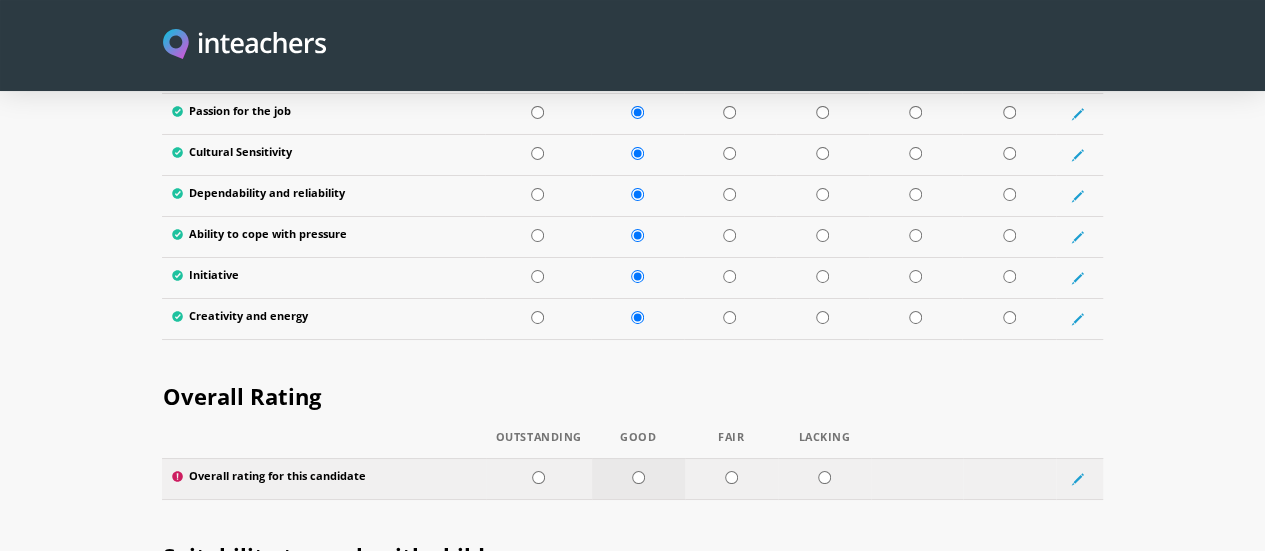 click at bounding box center (638, 477) 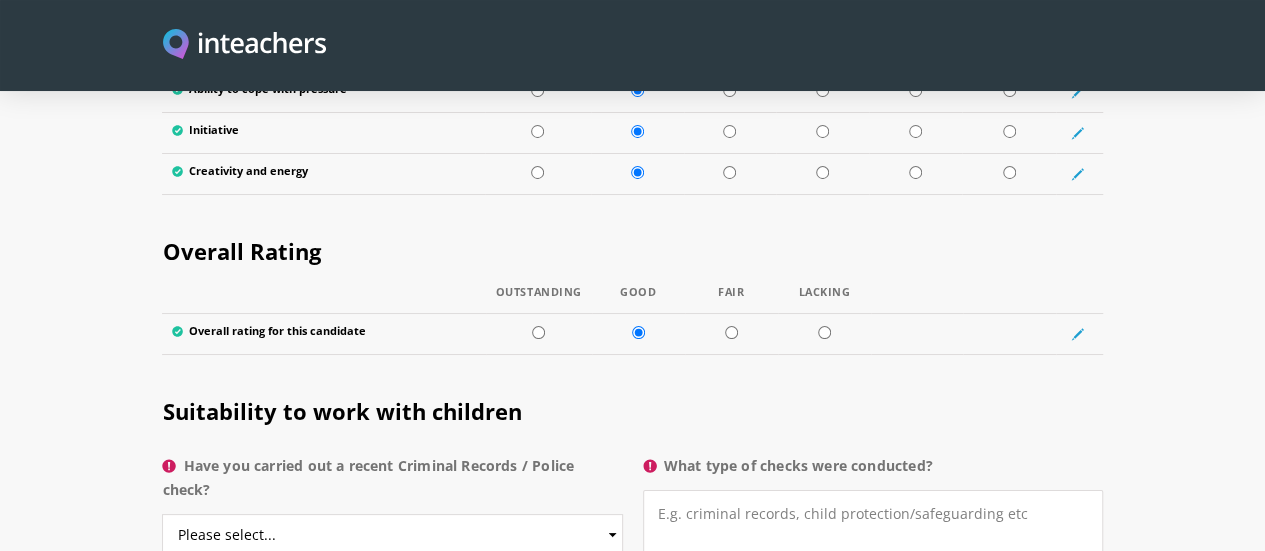 scroll, scrollTop: 3824, scrollLeft: 0, axis: vertical 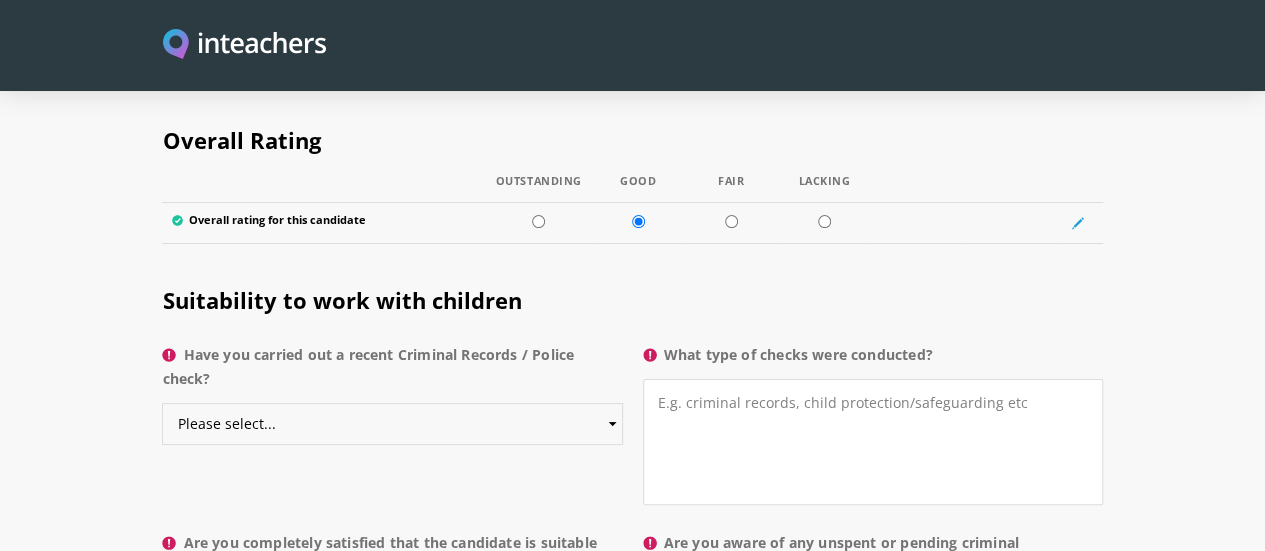 click on "Please select... Yes
No
Do not know" at bounding box center [392, 424] 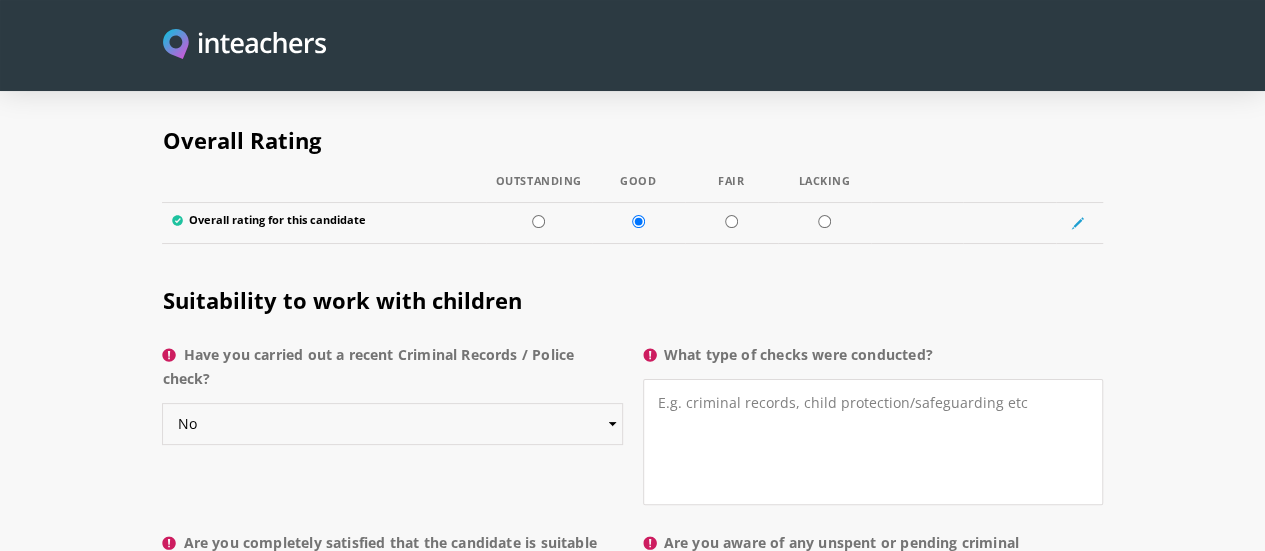 click on "Please select... Yes
No
Do not know" at bounding box center (392, 424) 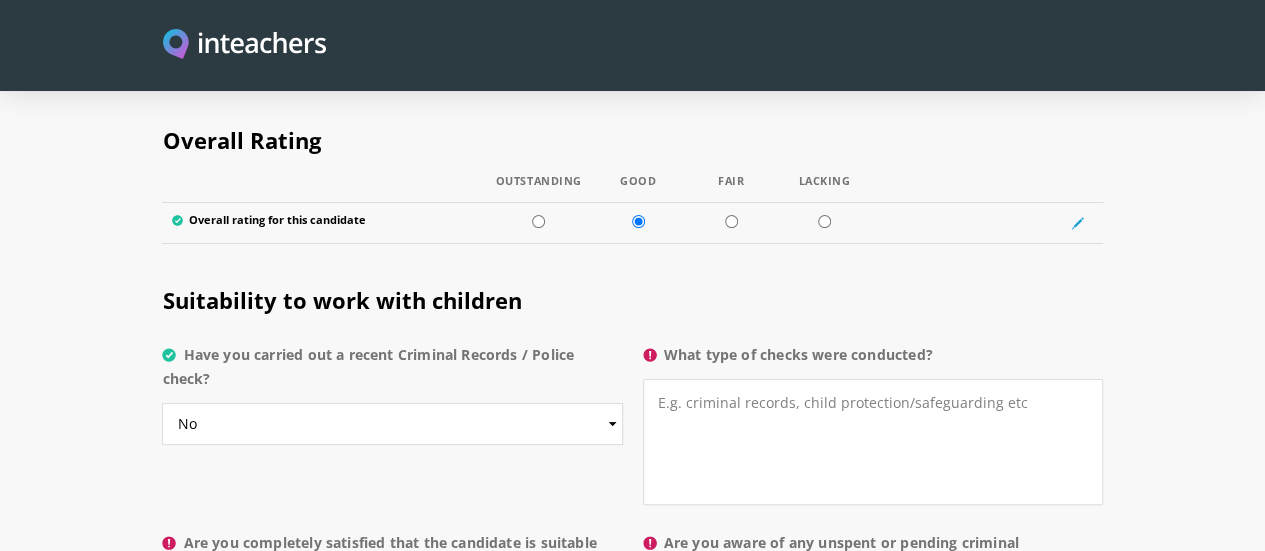 click on "Please select... Yes
No
Do not know" at bounding box center (392, 611) 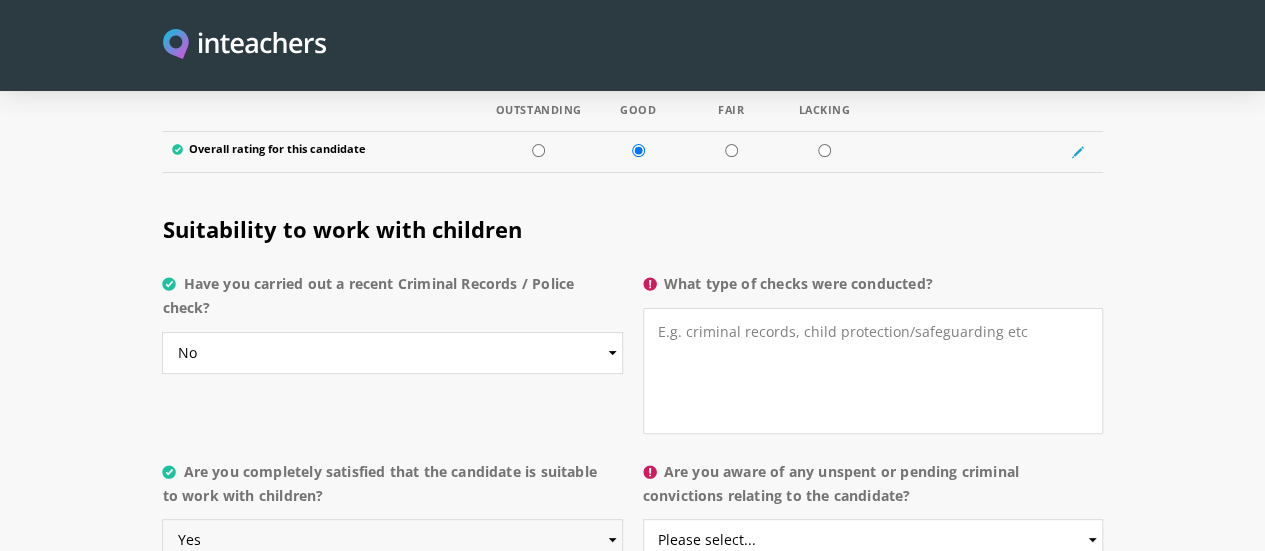 scroll, scrollTop: 3902, scrollLeft: 0, axis: vertical 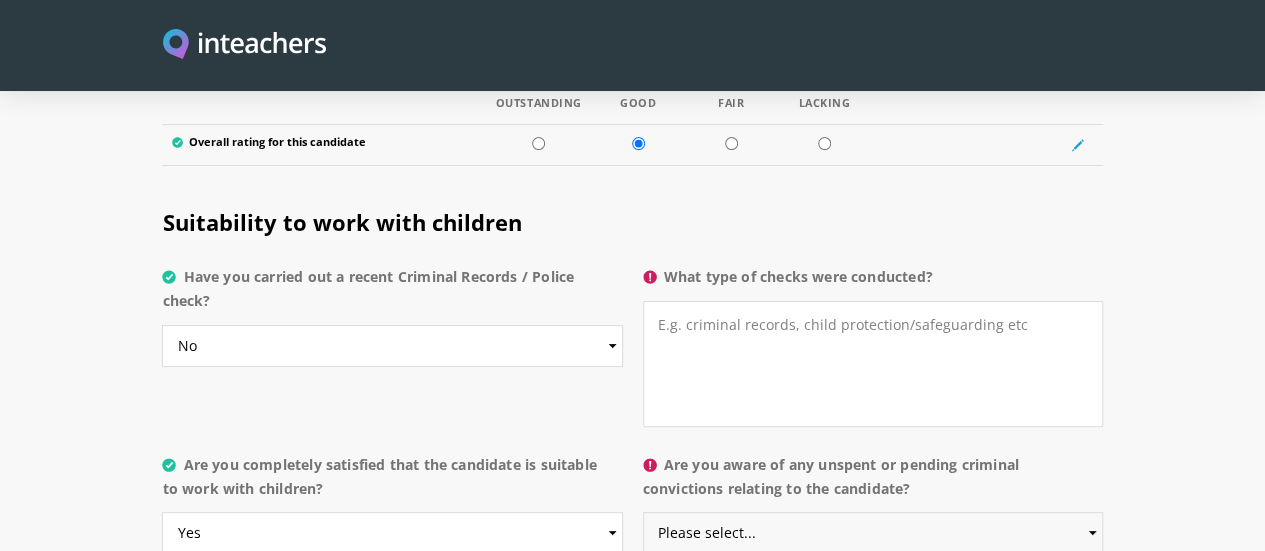 click on "Please select... Yes
No
Do not know" at bounding box center [873, 533] 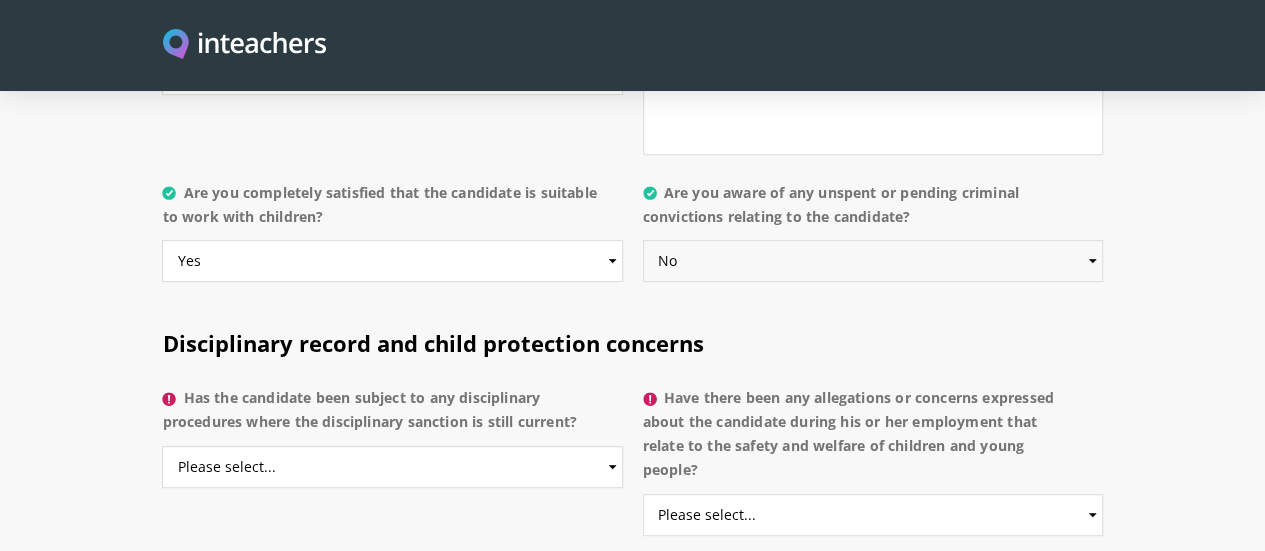 scroll, scrollTop: 4211, scrollLeft: 0, axis: vertical 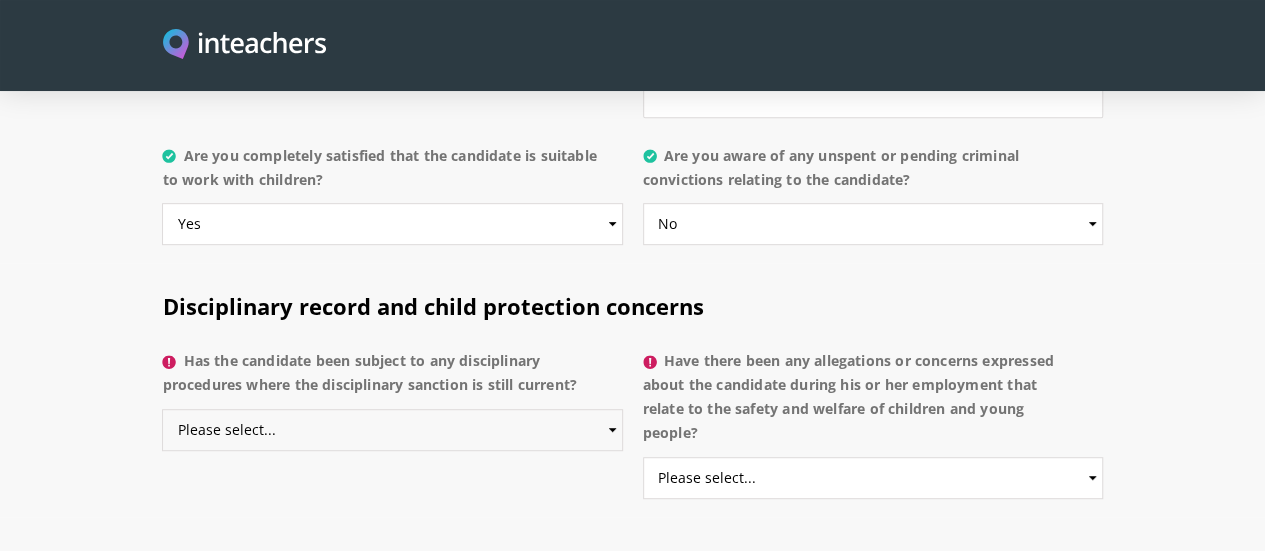 click on "Please select... Yes
No
Do not know" at bounding box center [392, 430] 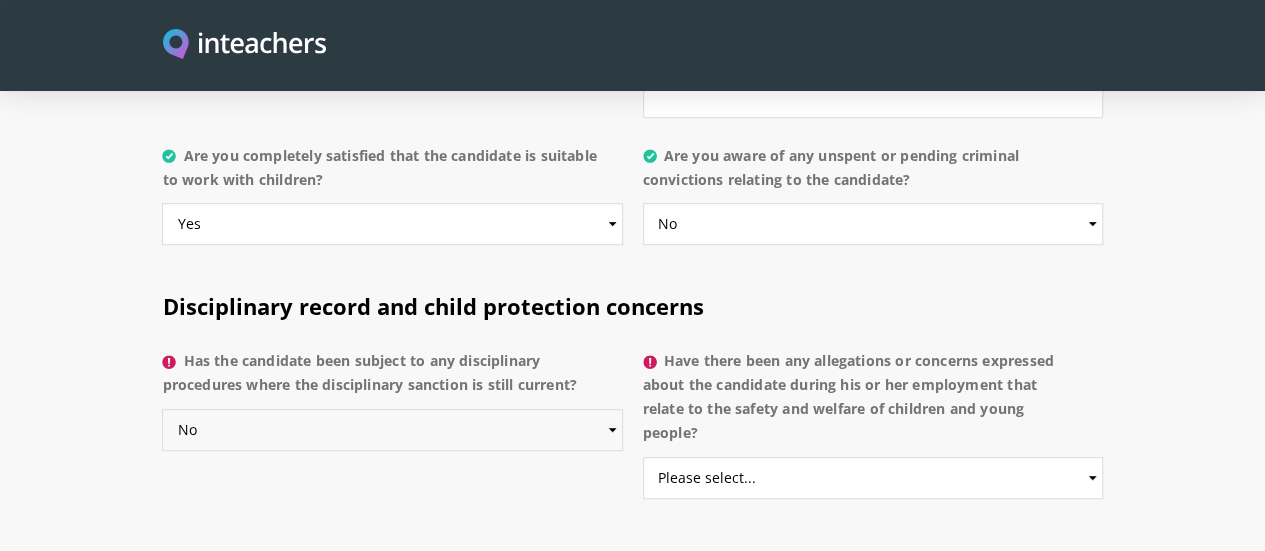 click on "Please select... Yes
No
Do not know" at bounding box center (392, 430) 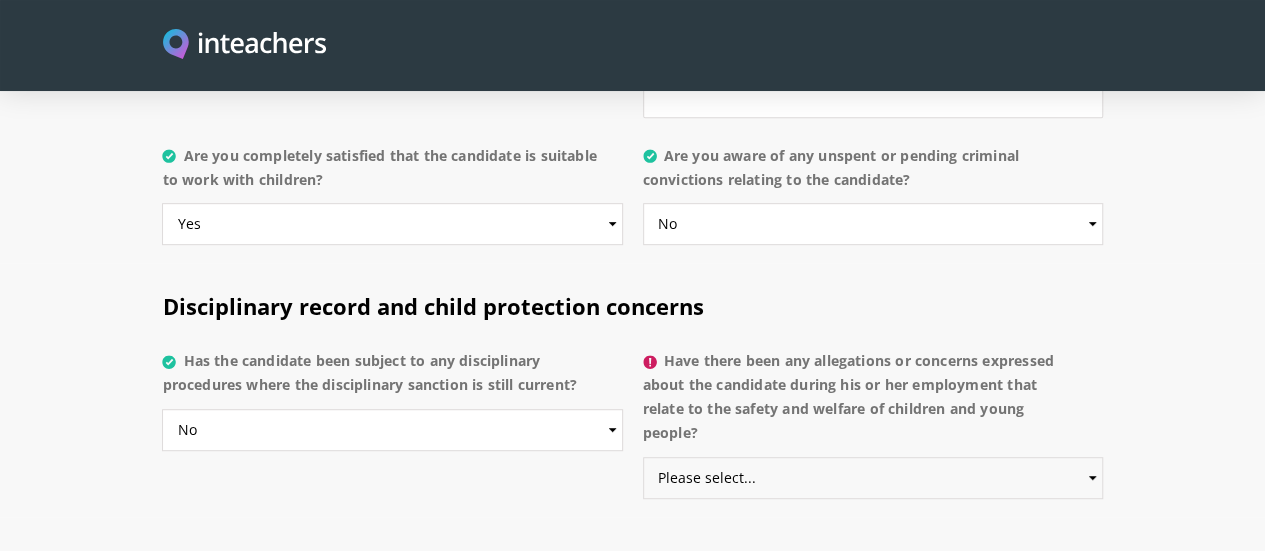 click on "Please select... Yes
No
Do not know" at bounding box center (873, 478) 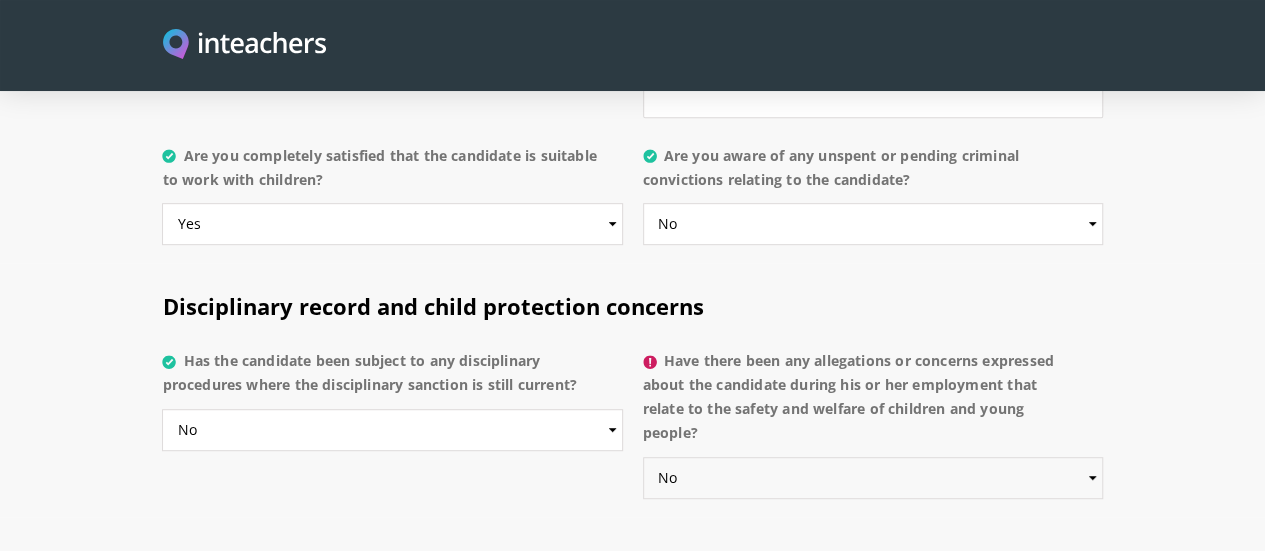 click on "Please select... Yes
No
Do not know" at bounding box center (873, 478) 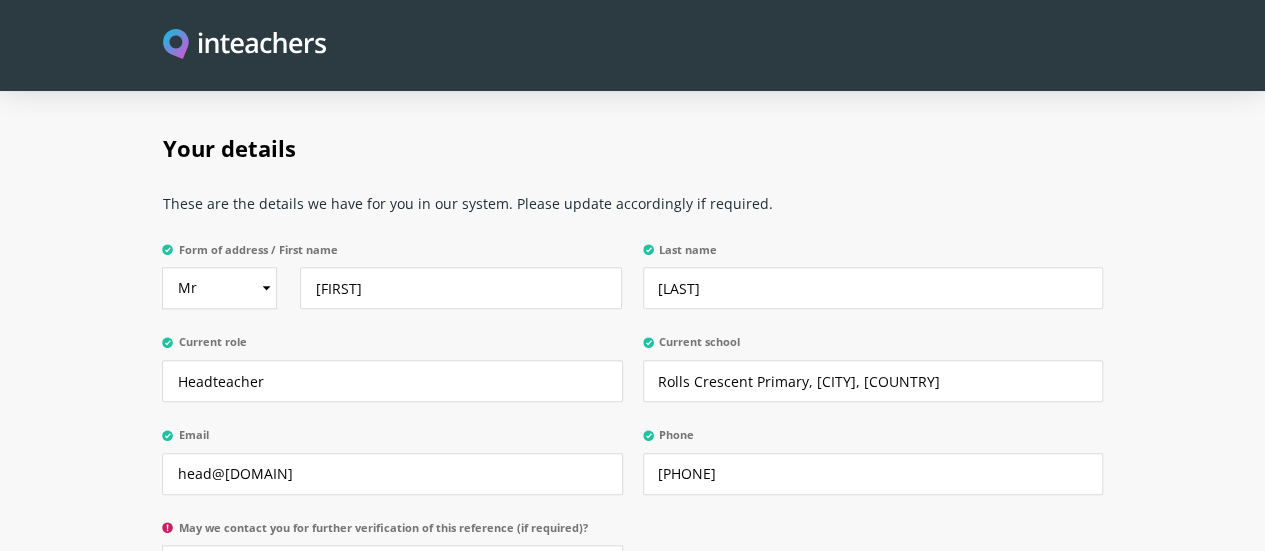 scroll, scrollTop: 4630, scrollLeft: 0, axis: vertical 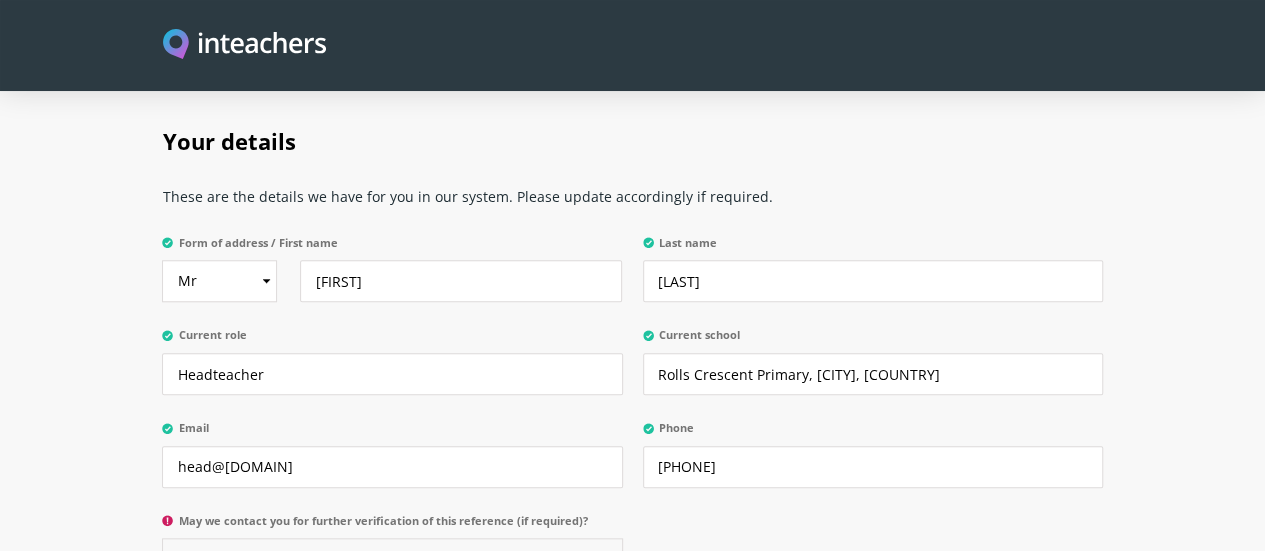 click on "Please select... Yes
No" at bounding box center [392, 559] 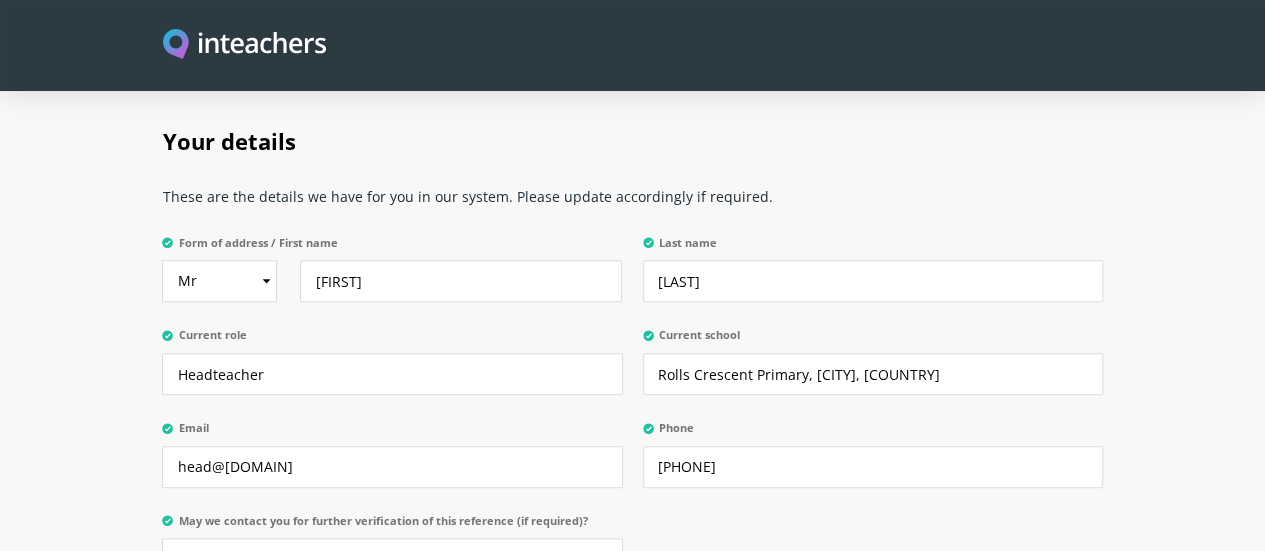 click on "Your details
These are the details we have for you in our system. Please update accordingly if required.
Form of address / First name
Select Mr
Mrs
Miss
Ms
Dr
Prof
[FIRST]
Last name
[LAST]
Current role
Headteacher
Current school
Rolls Crescent Primary, Hulme, England
Email
[EMAIL]
Phone
[PHONE]
Please select... Yes
No" at bounding box center [632, 348] 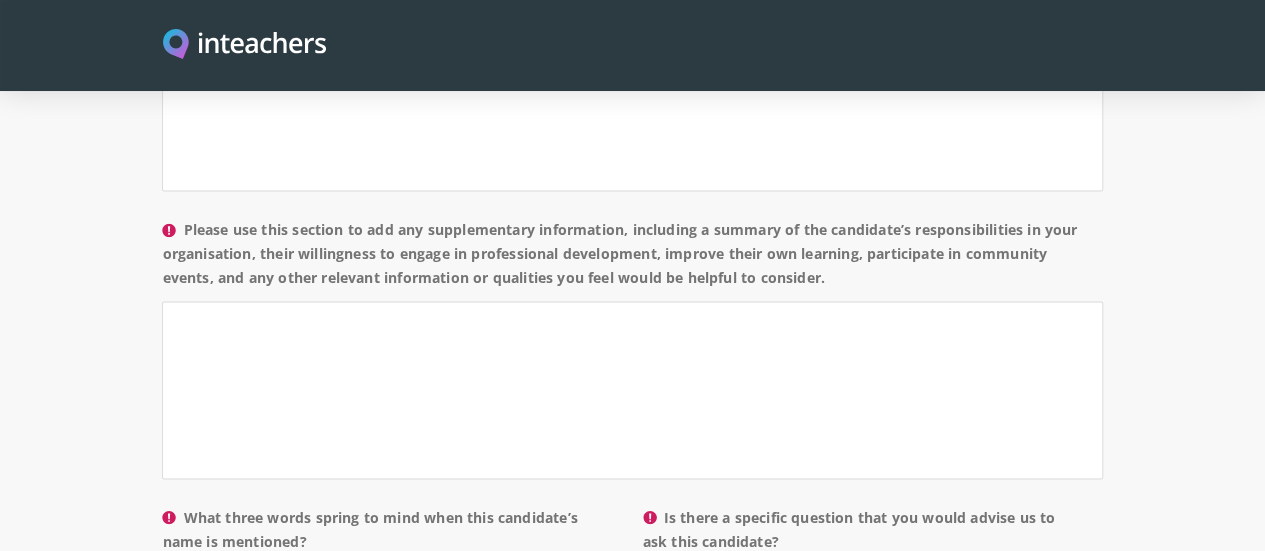 scroll, scrollTop: 1790, scrollLeft: 0, axis: vertical 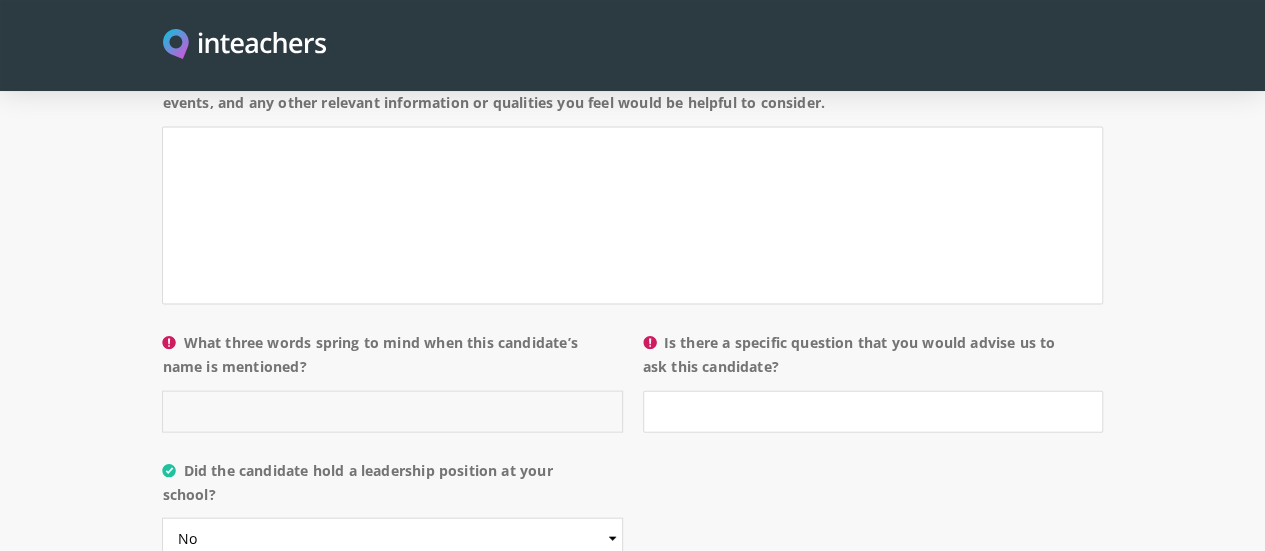click on "What three words spring to mind when this candidate’s name is mentioned?" at bounding box center (392, 412) 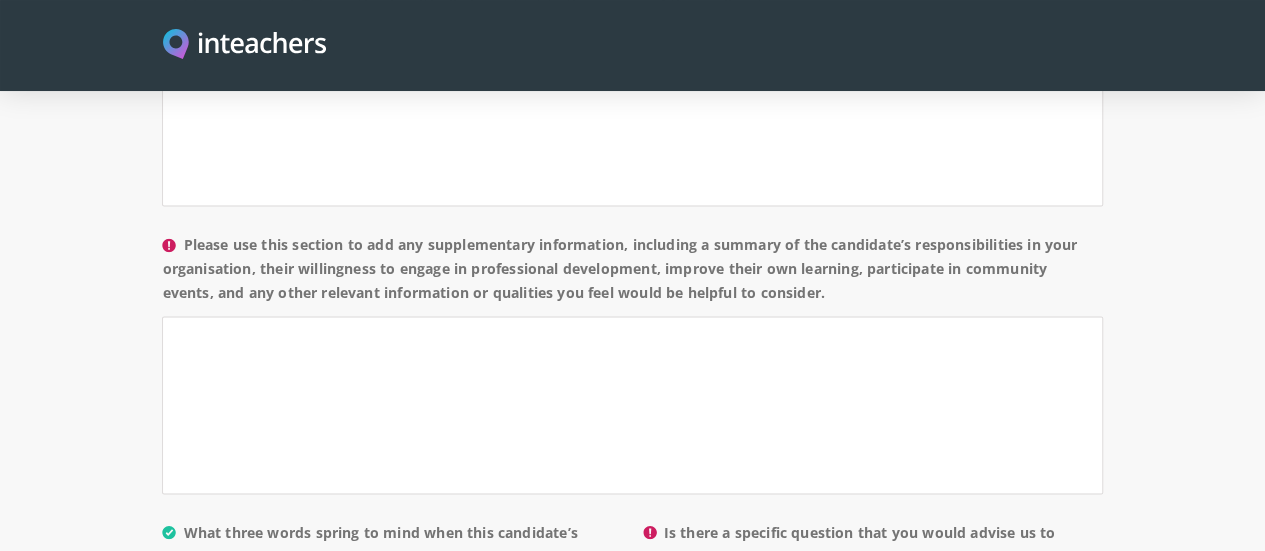 scroll, scrollTop: 1857, scrollLeft: 0, axis: vertical 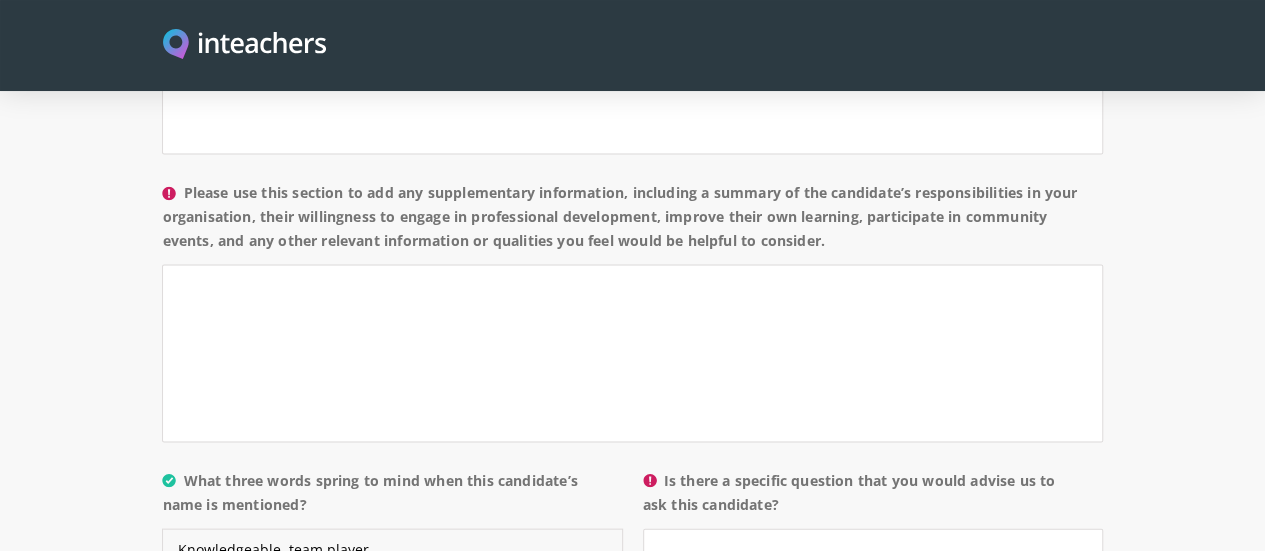 click on "Knowledgeable, team player," at bounding box center (392, 549) 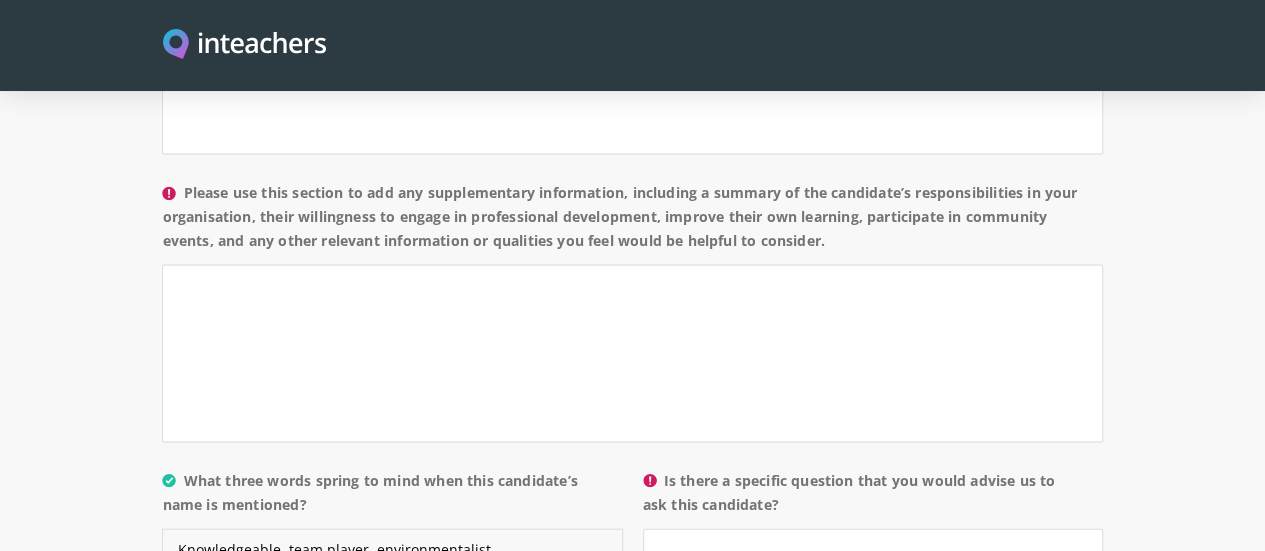 type on "Knowledgeable, team player, environmentalist" 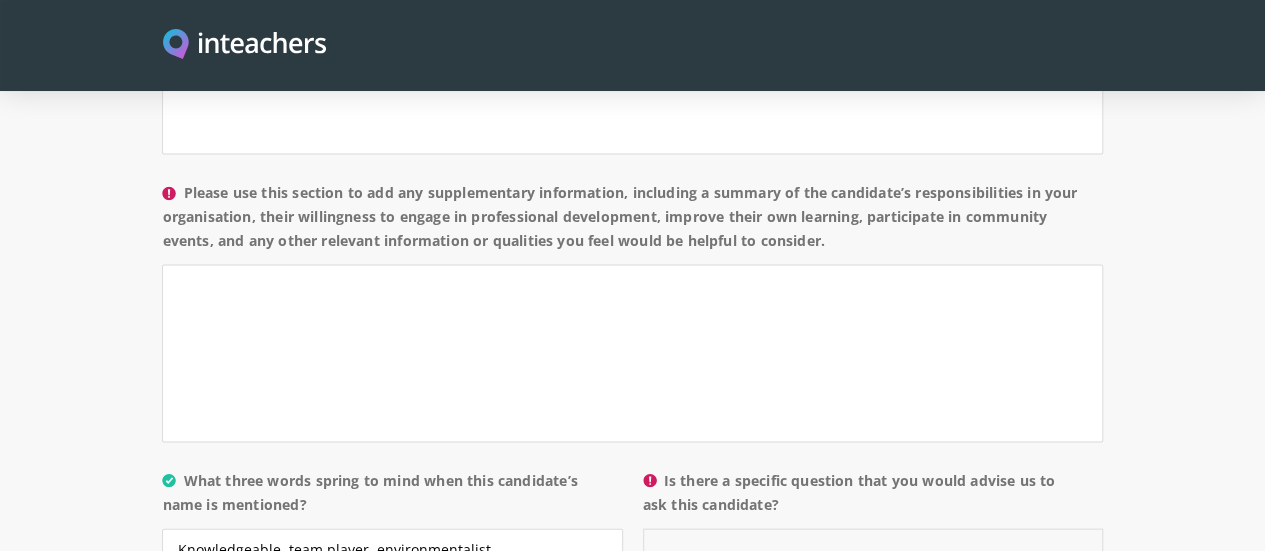 click on "Is there a specific question that you would advise us to ask this candidate?" at bounding box center (873, 549) 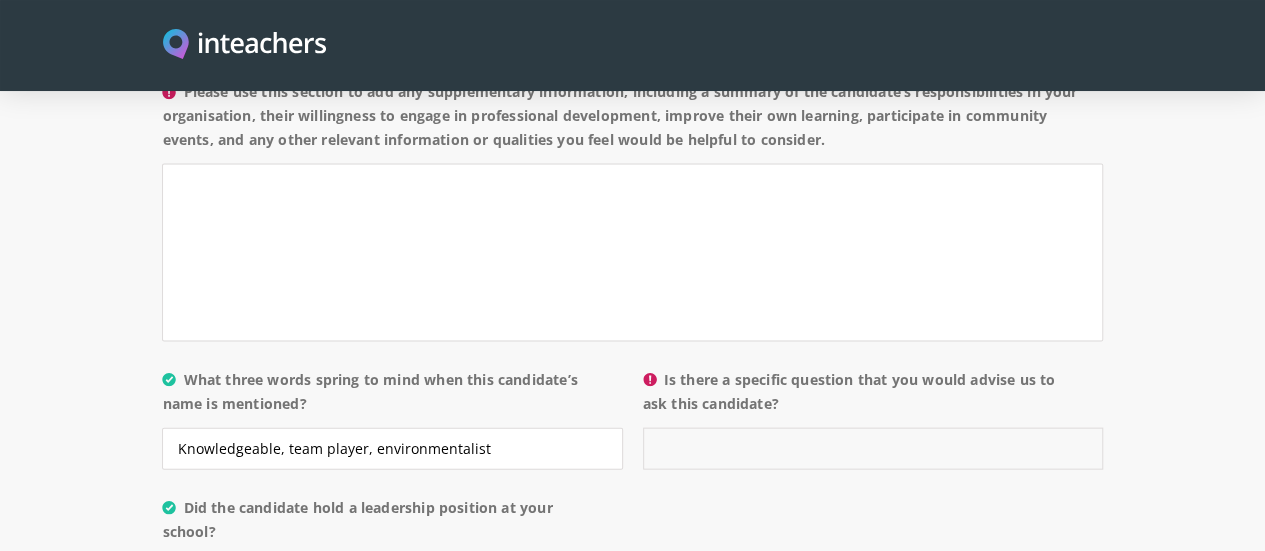 scroll, scrollTop: 1964, scrollLeft: 0, axis: vertical 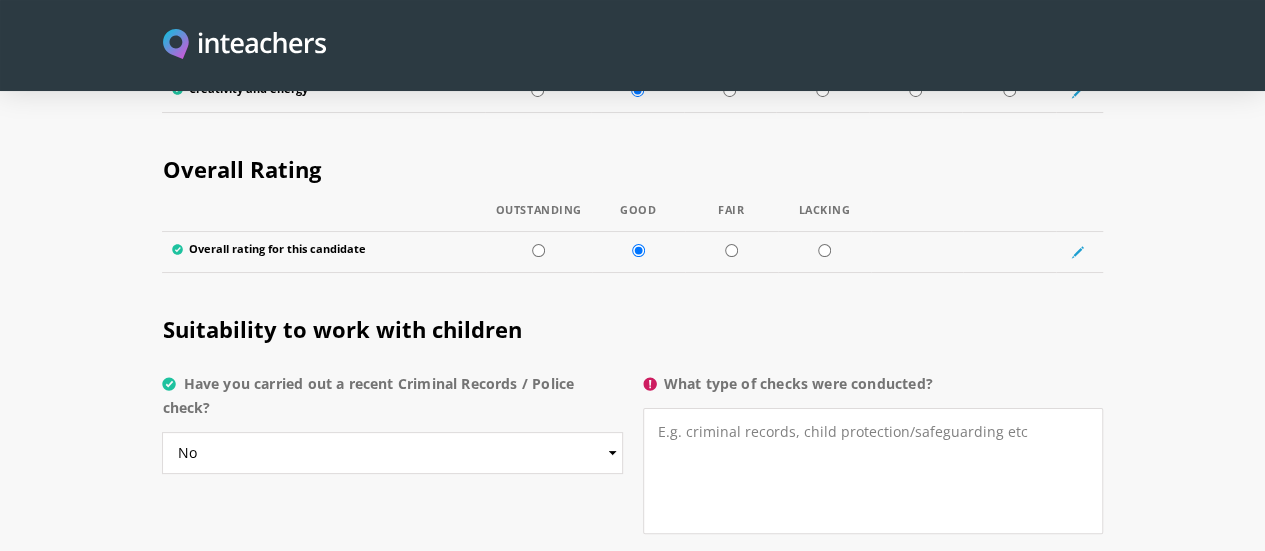 type on "How do you ensure you stay organised and on top of planning and assessment?" 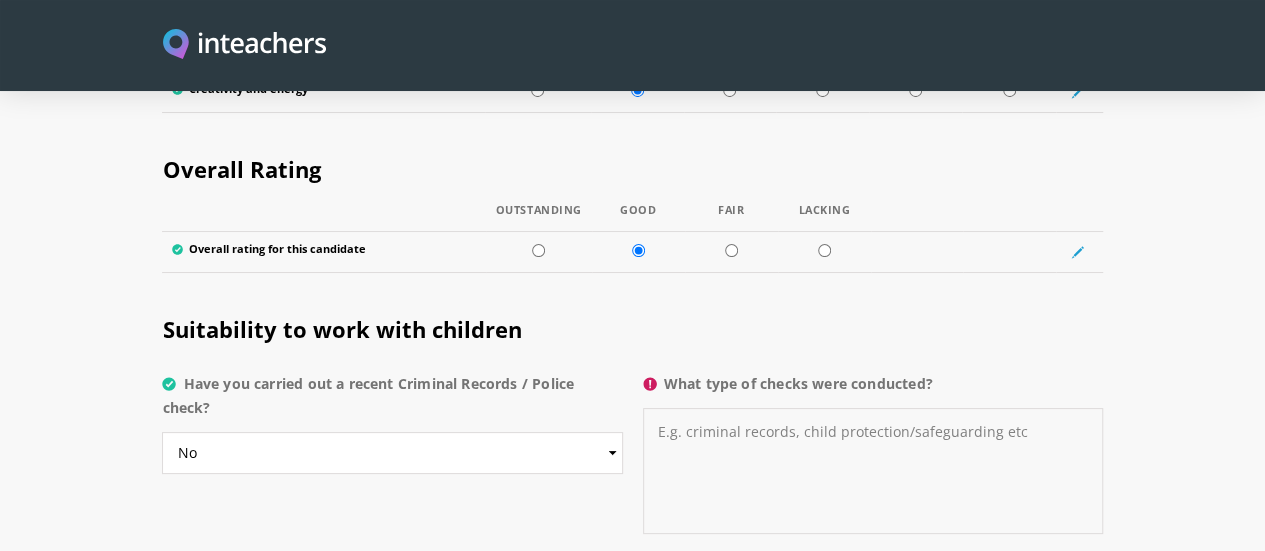 click on "What type of checks were conducted?" at bounding box center (873, 471) 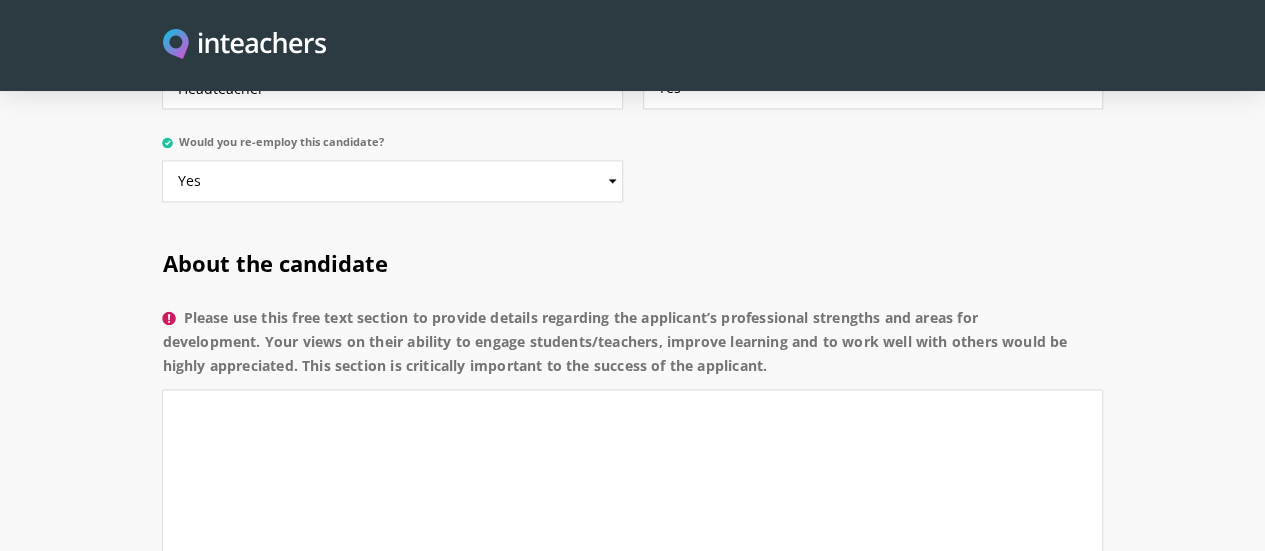 scroll, scrollTop: 1422, scrollLeft: 0, axis: vertical 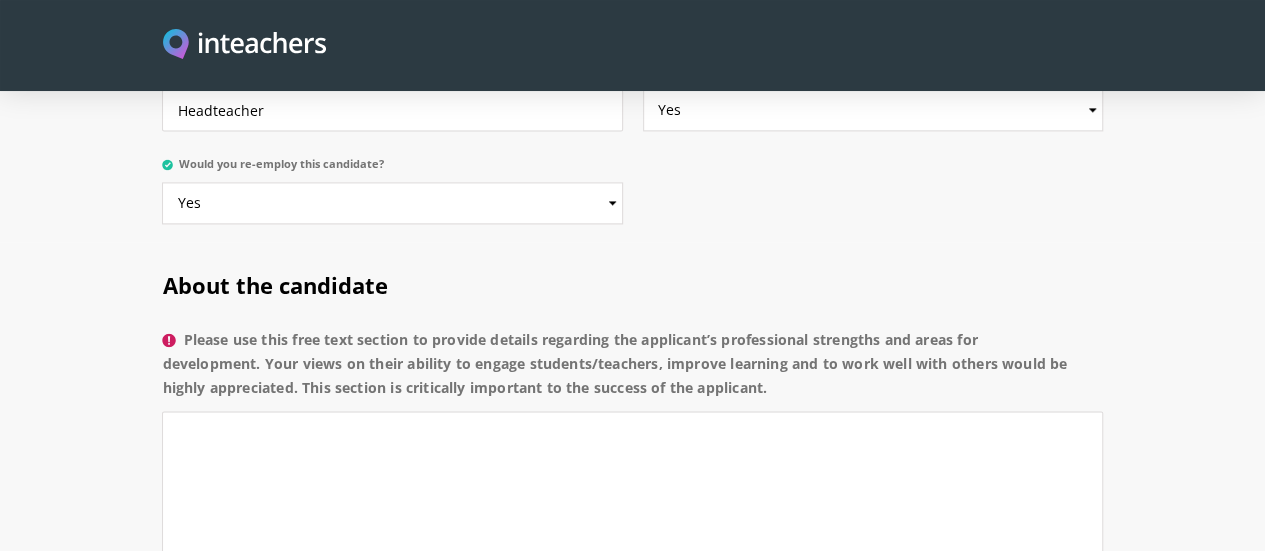 type on "None have been processed recently." 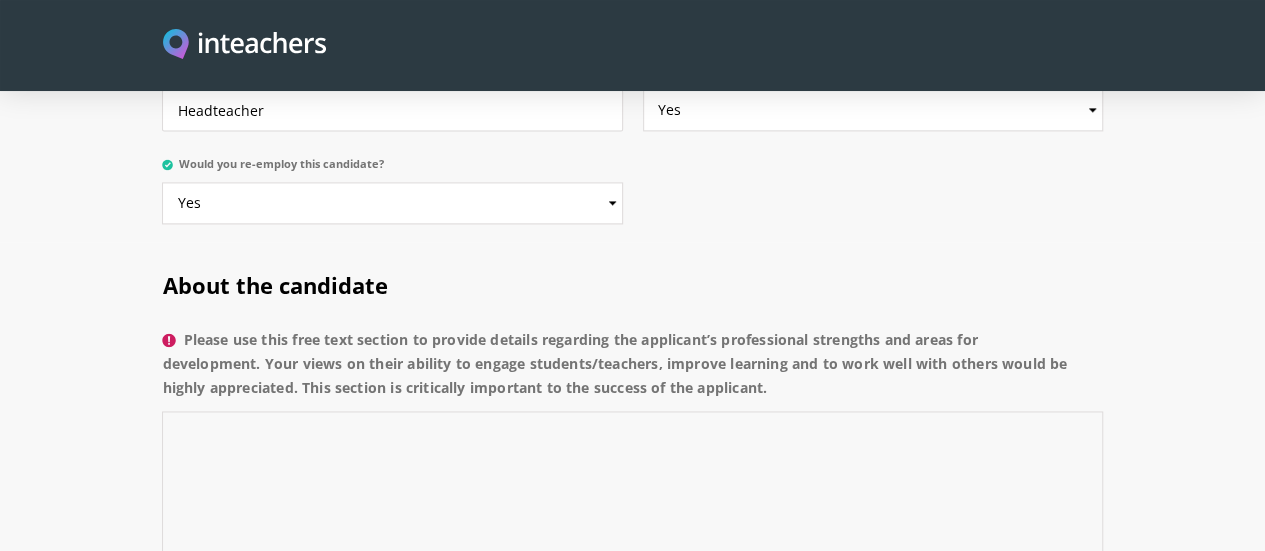 click on "Please use this free text section to provide details regarding the applicant’s professional strengths and areas for development. Your views on their ability to engage students/teachers, improve learning and to work well with others would be highly appreciated. This section is critically important to the success of the applicant." at bounding box center [632, 500] 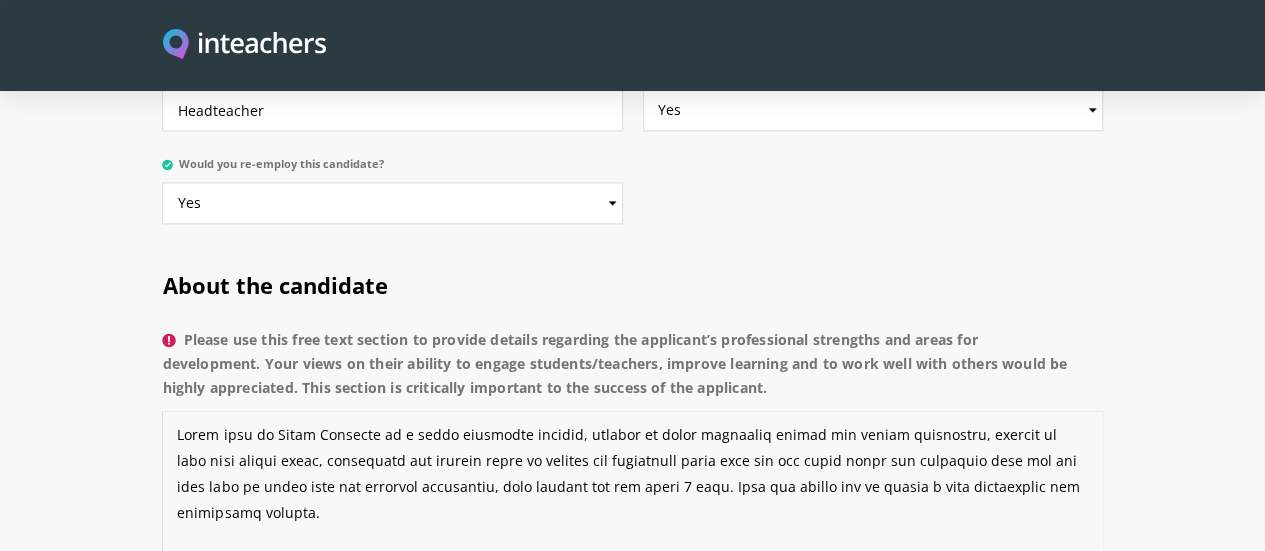 scroll, scrollTop: 574, scrollLeft: 0, axis: vertical 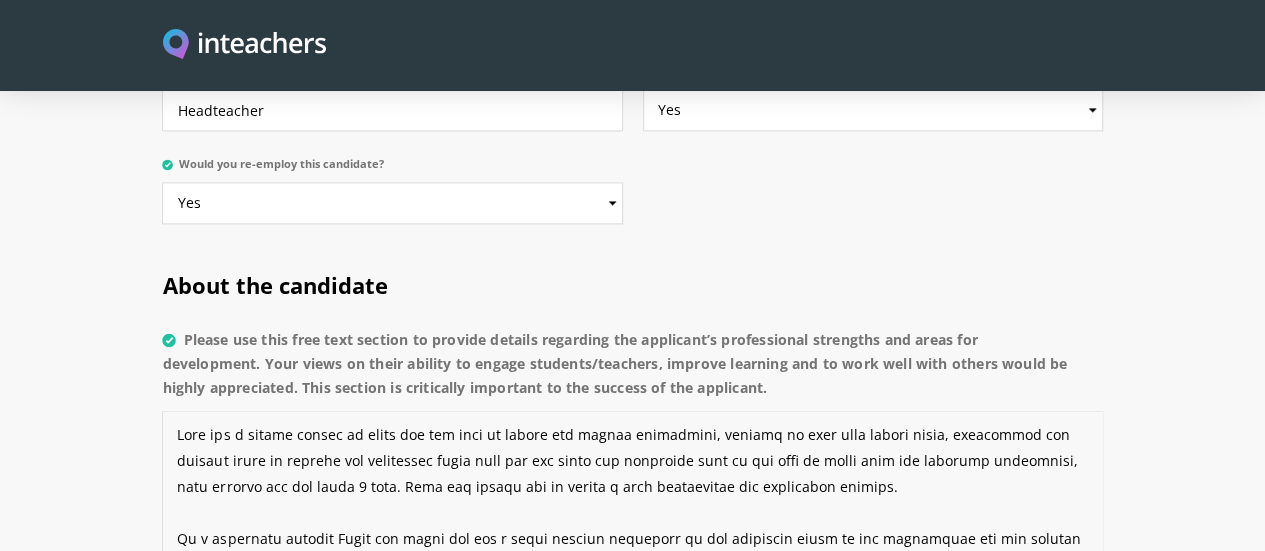 click on "Please use this free text section to provide details regarding the applicant’s professional strengths and areas for development. Your views on their ability to engage students/teachers, improve learning and to work well with others would be highly appreciated. This section is critically important to the success of the applicant." at bounding box center [632, 500] 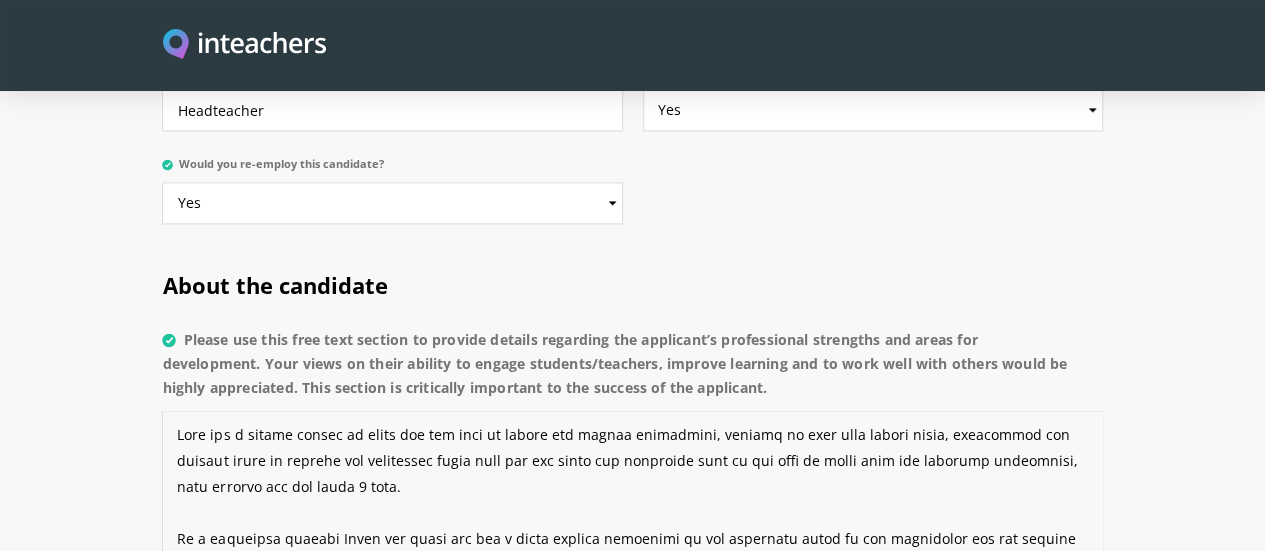 click on "Please use this free text section to provide details regarding the applicant’s professional strengths and areas for development. Your views on their ability to engage students/teachers, improve learning and to work well with others would be highly appreciated. This section is critically important to the success of the applicant." at bounding box center [632, 500] 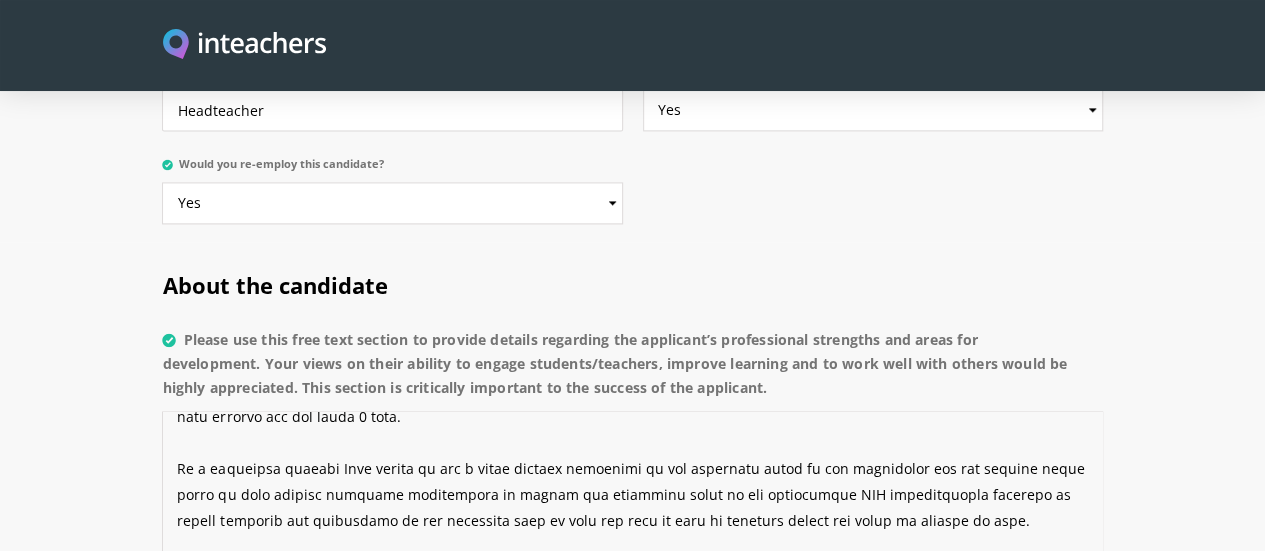 scroll, scrollTop: 98, scrollLeft: 0, axis: vertical 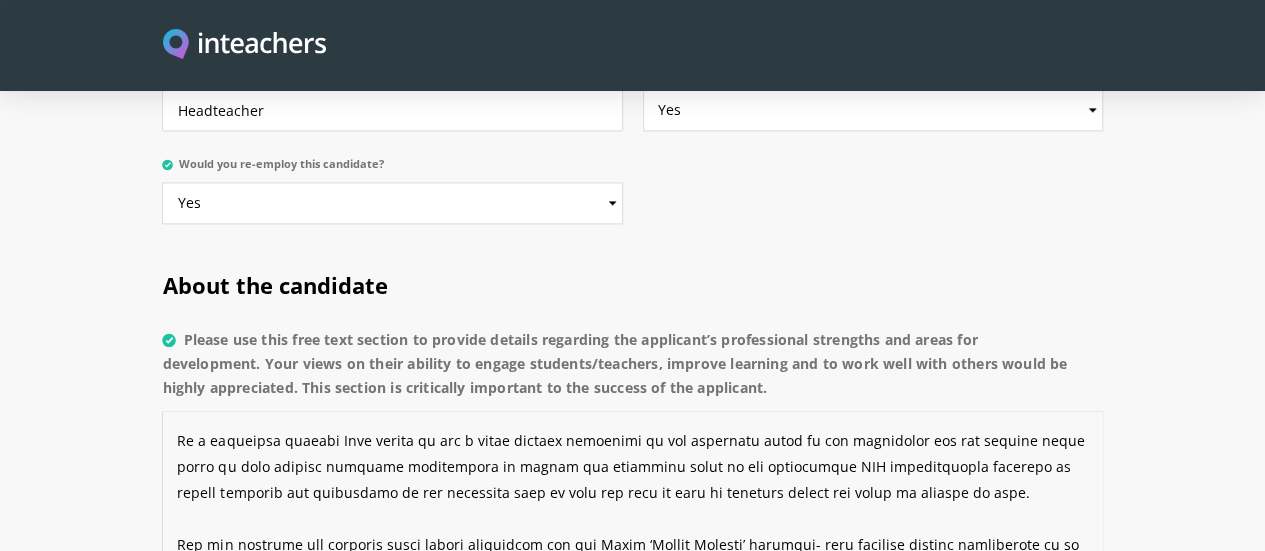 click on "Please use this free text section to provide details regarding the applicant’s professional strengths and areas for development. Your views on their ability to engage students/teachers, improve learning and to work well with others would be highly appreciated. This section is critically important to the success of the applicant." at bounding box center (632, 500) 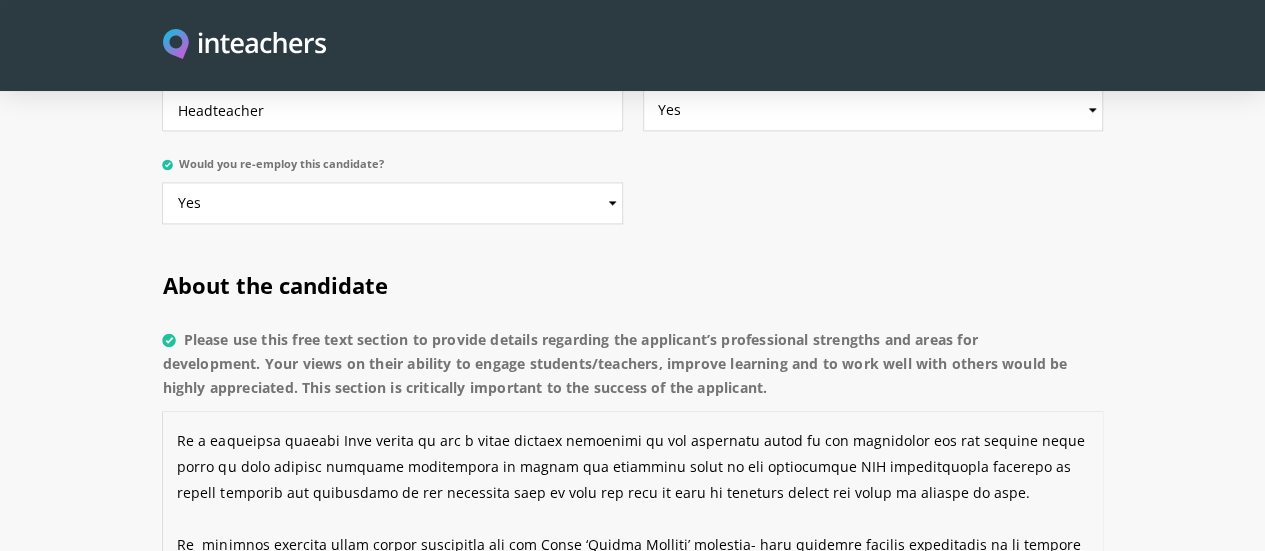 scroll, scrollTop: 126, scrollLeft: 0, axis: vertical 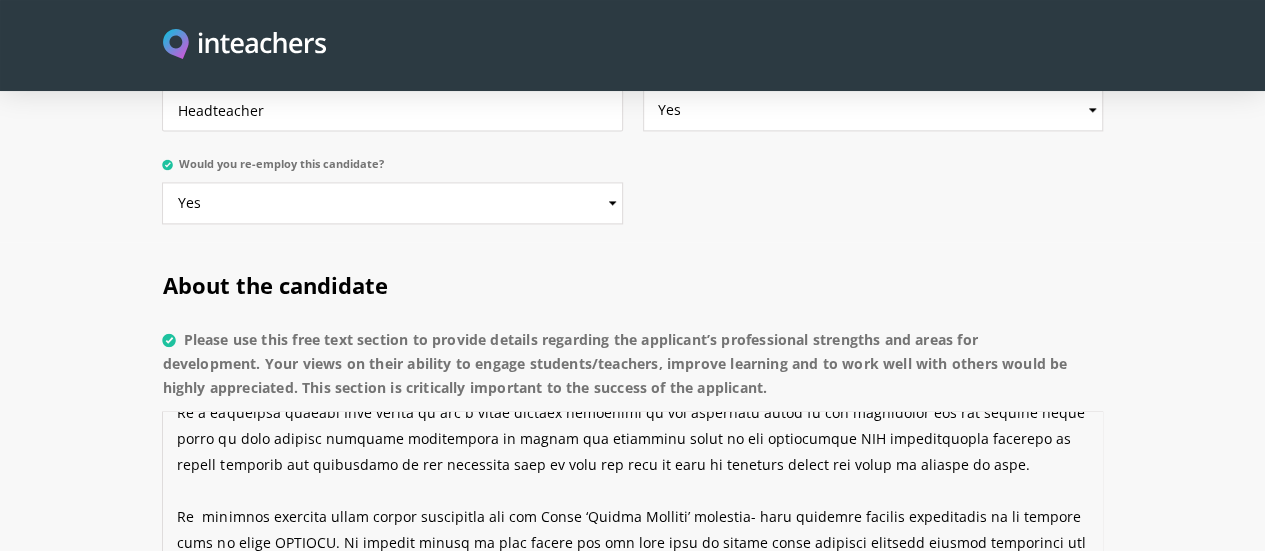 click on "Please use this free text section to provide details regarding the applicant’s professional strengths and areas for development. Your views on their ability to engage students/teachers, improve learning and to work well with others would be highly appreciated. This section is critically important to the success of the applicant." at bounding box center [632, 500] 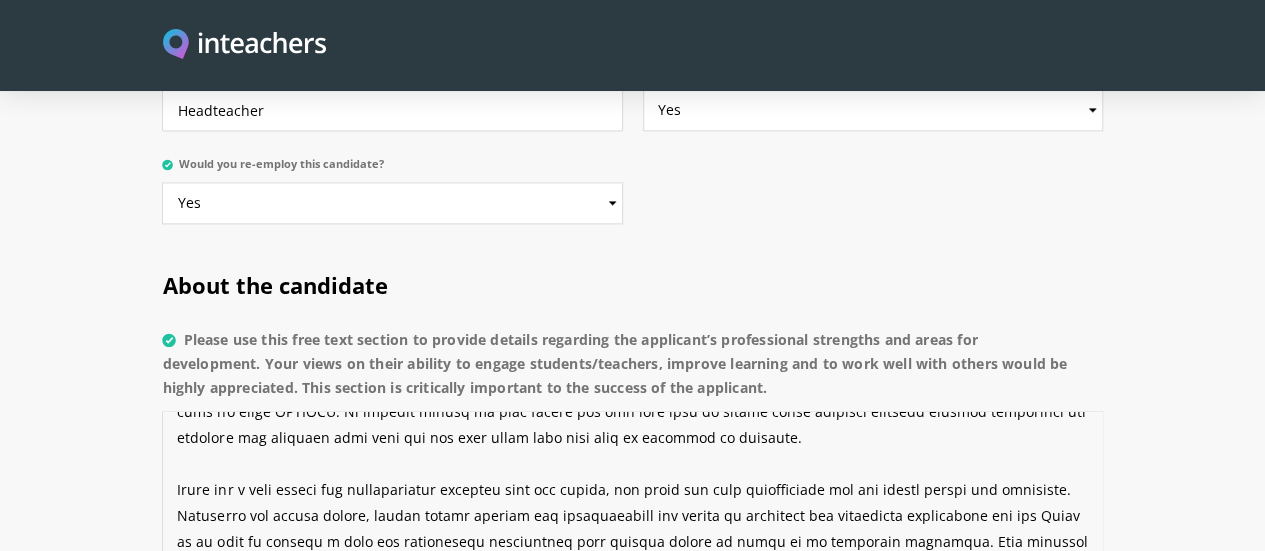 scroll, scrollTop: 266, scrollLeft: 0, axis: vertical 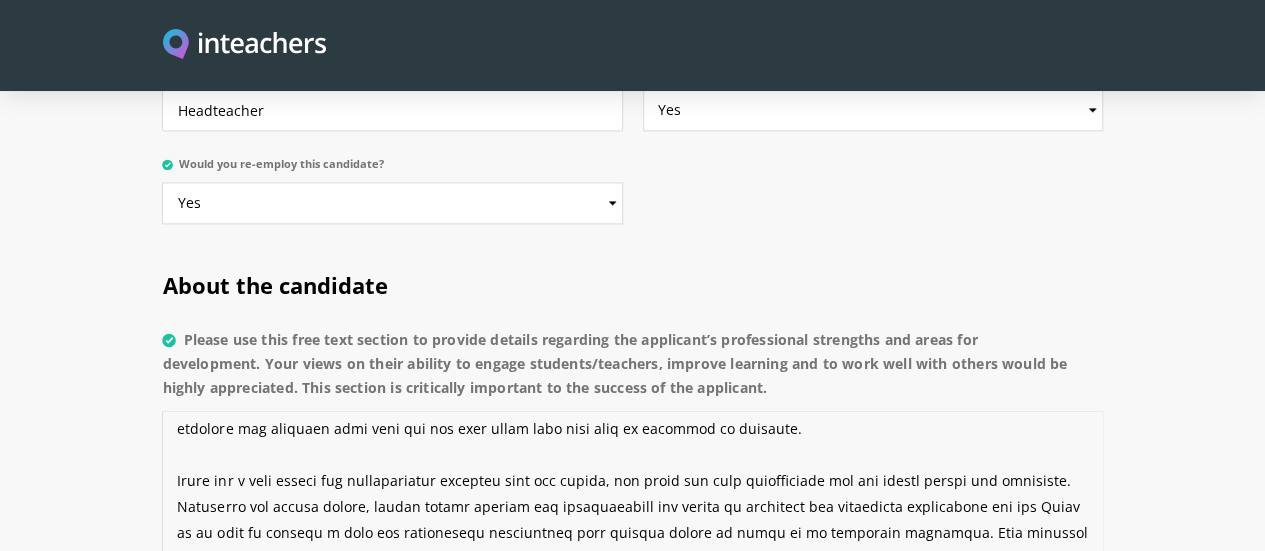 click on "Please use this free text section to provide details regarding the applicant’s professional strengths and areas for development. Your views on their ability to engage students/teachers, improve learning and to work well with others would be highly appreciated. This section is critically important to the success of the applicant." at bounding box center (632, 500) 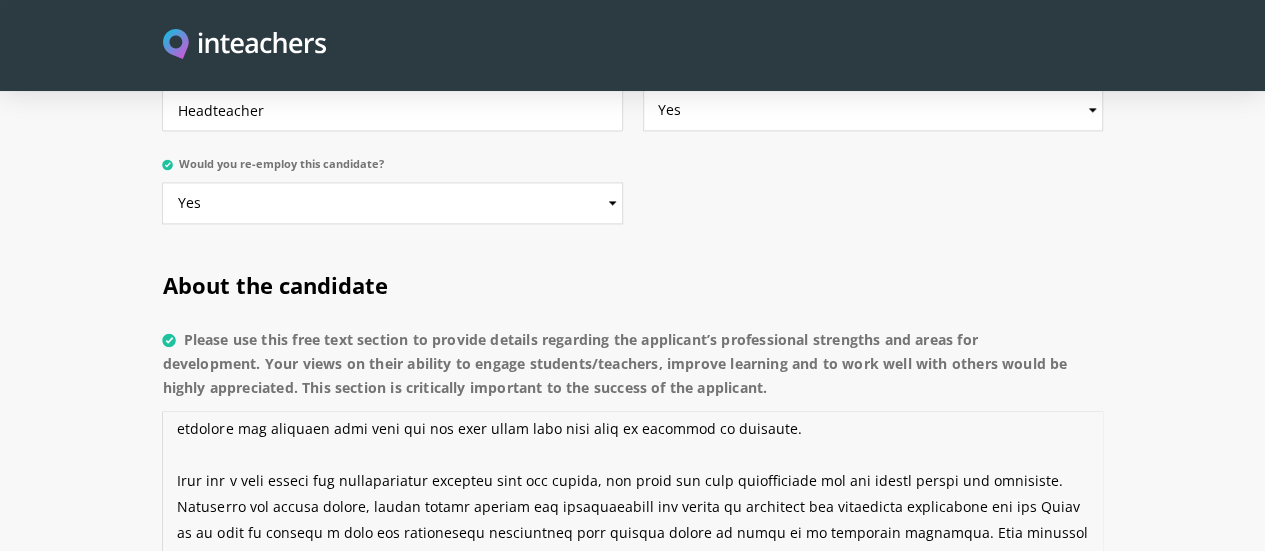 click on "Please use this free text section to provide details regarding the applicant’s professional strengths and areas for development. Your views on their ability to engage students/teachers, improve learning and to work well with others would be highly appreciated. This section is critically important to the success of the applicant." at bounding box center (632, 500) 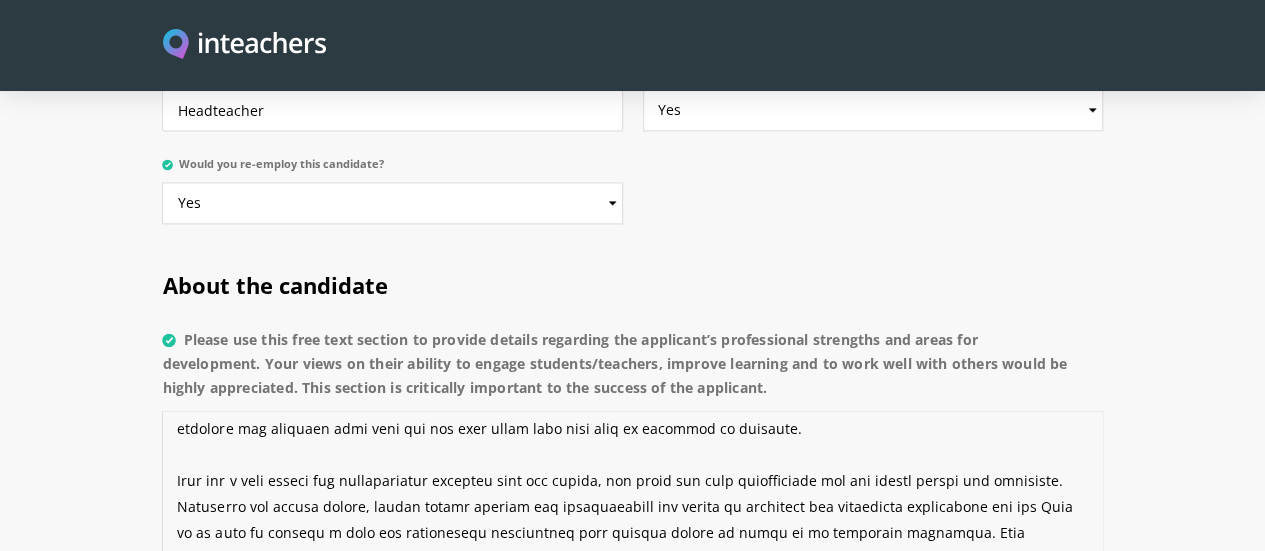 click on "Please use this free text section to provide details regarding the applicant’s professional strengths and areas for development. Your views on their ability to engage students/teachers, improve learning and to work well with others would be highly appreciated. This section is critically important to the success of the applicant." at bounding box center (632, 500) 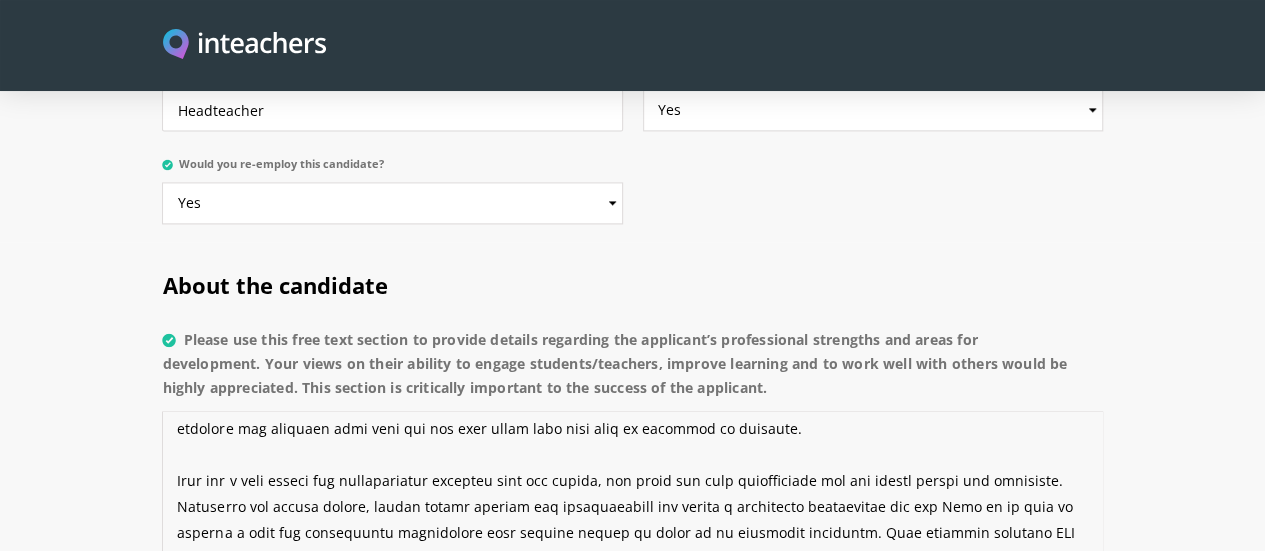 drag, startPoint x: 606, startPoint y: 369, endPoint x: 742, endPoint y: 445, distance: 155.79474 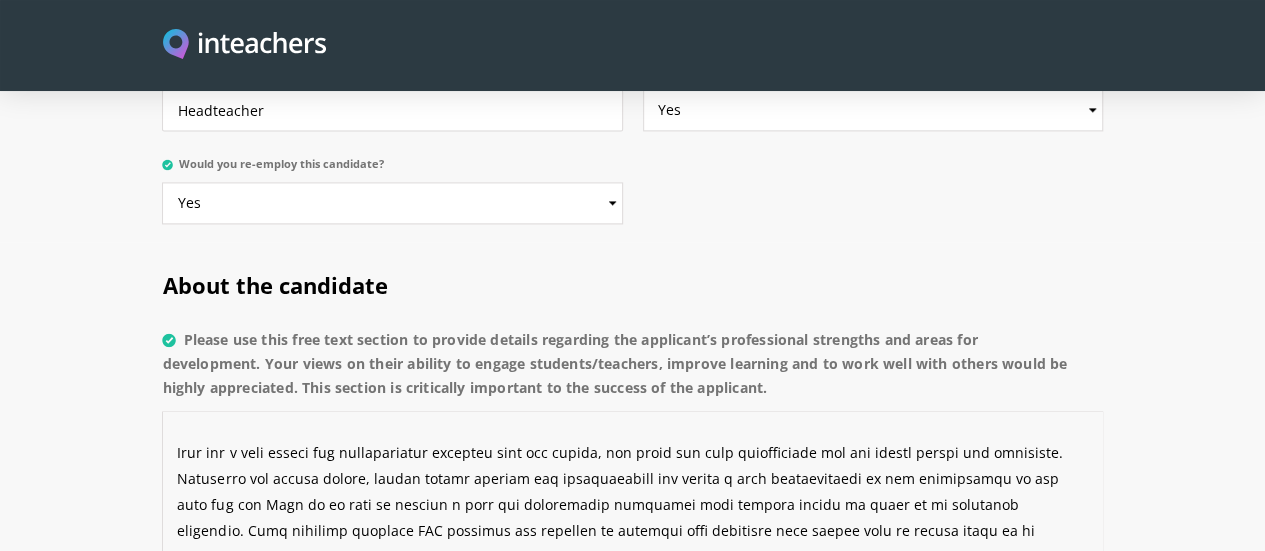 scroll, scrollTop: 322, scrollLeft: 0, axis: vertical 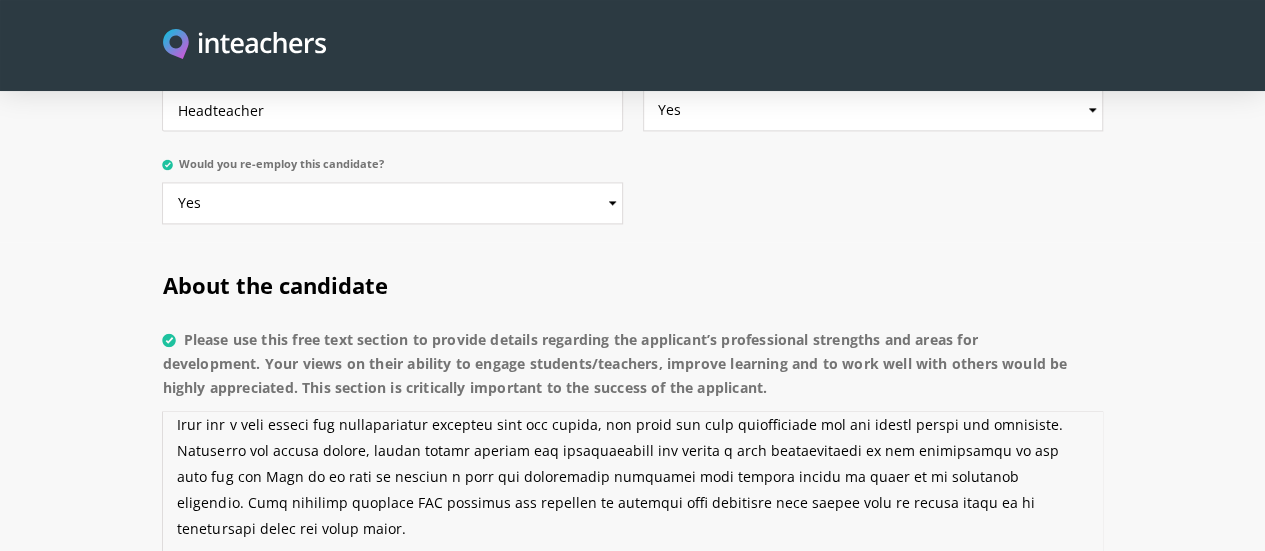 click on "Please use this free text section to provide details regarding the applicant’s professional strengths and areas for development. Your views on their ability to engage students/teachers, improve learning and to work well with others would be highly appreciated. This section is critically important to the success of the applicant." at bounding box center [632, 500] 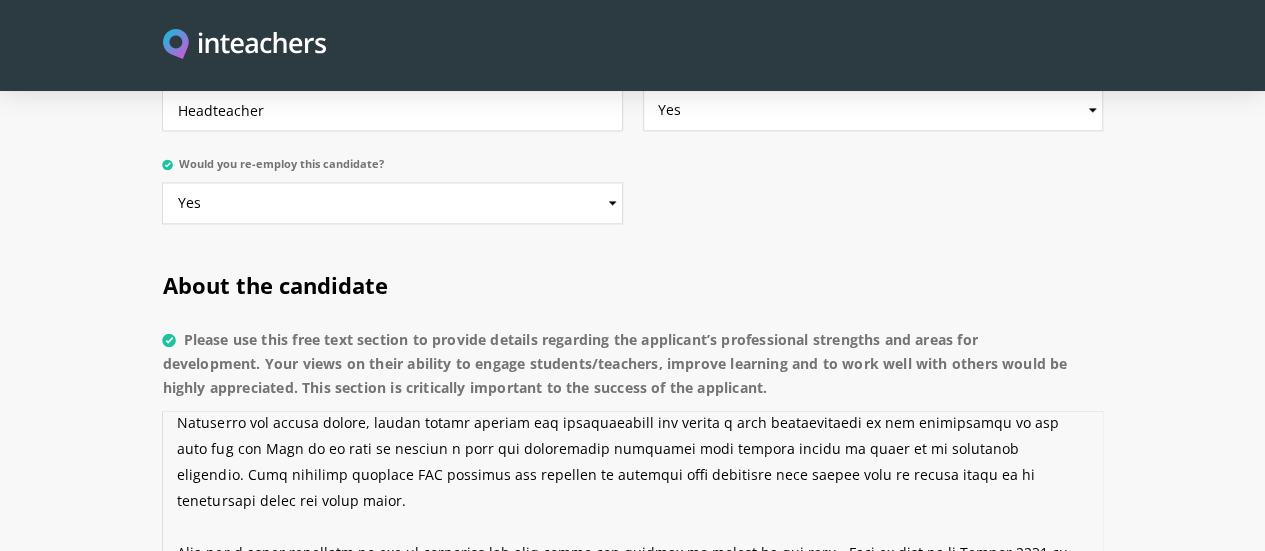scroll, scrollTop: 378, scrollLeft: 0, axis: vertical 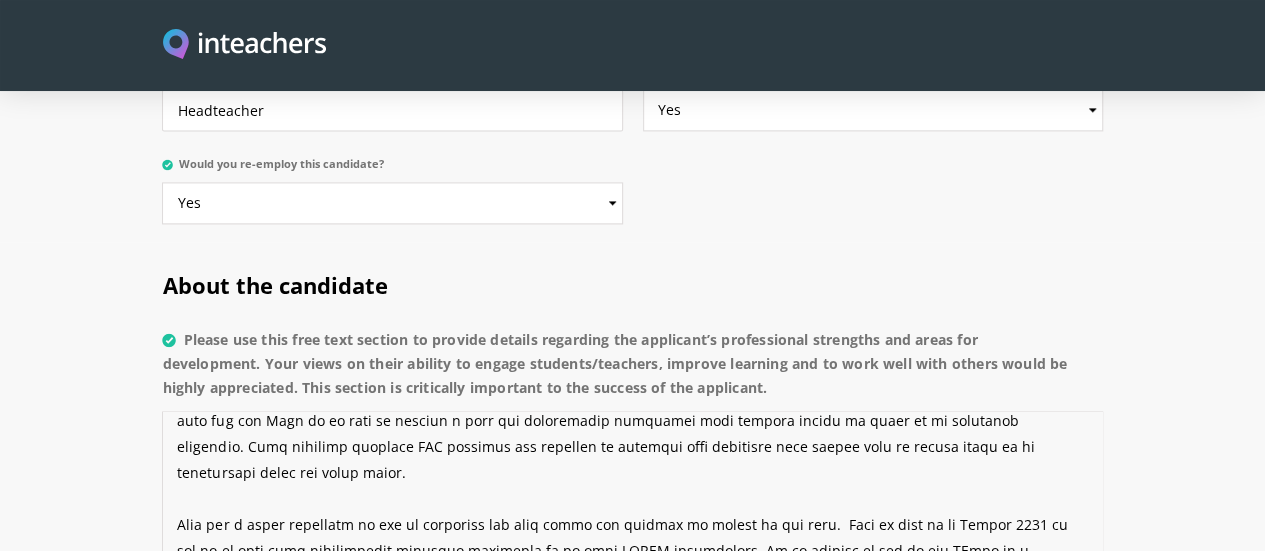 click on "Please use this free text section to provide details regarding the applicant’s professional strengths and areas for development. Your views on their ability to engage students/teachers, improve learning and to work well with others would be highly appreciated. This section is critically important to the success of the applicant." at bounding box center [632, 500] 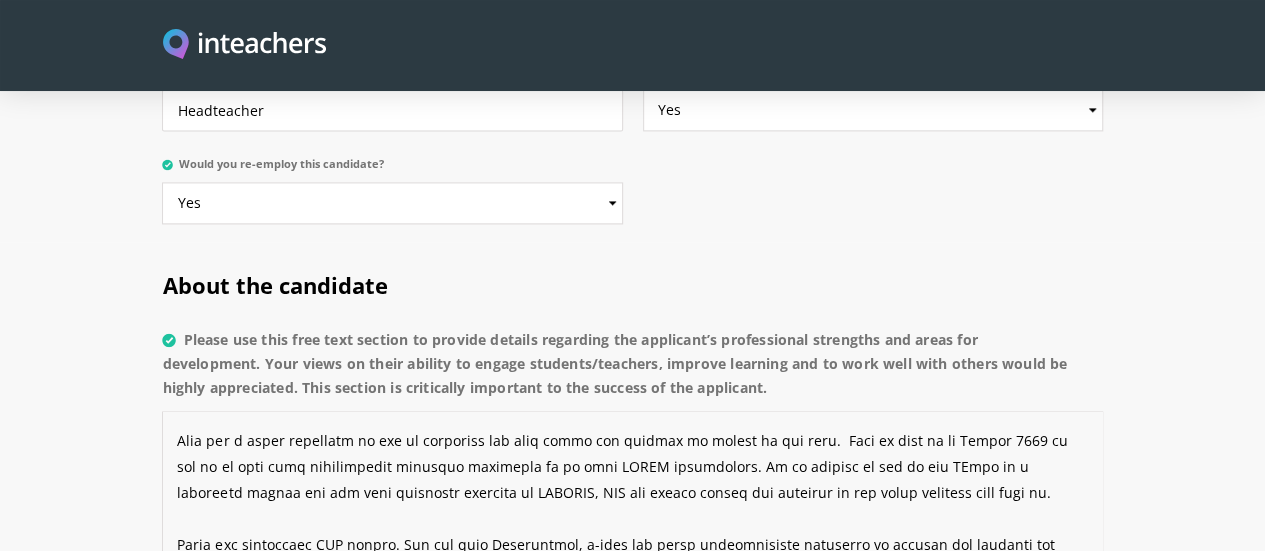 scroll, scrollTop: 490, scrollLeft: 0, axis: vertical 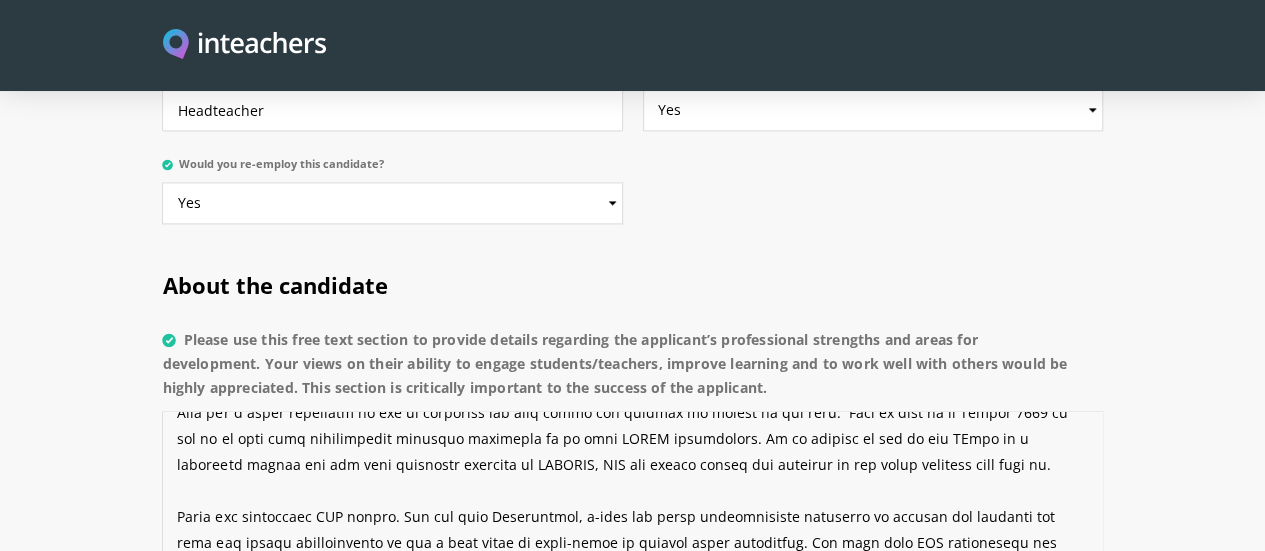 click on "Please use this free text section to provide details regarding the applicant’s professional strengths and areas for development. Your views on their ability to engage students/teachers, improve learning and to work well with others would be highly appreciated. This section is critically important to the success of the applicant." at bounding box center [632, 500] 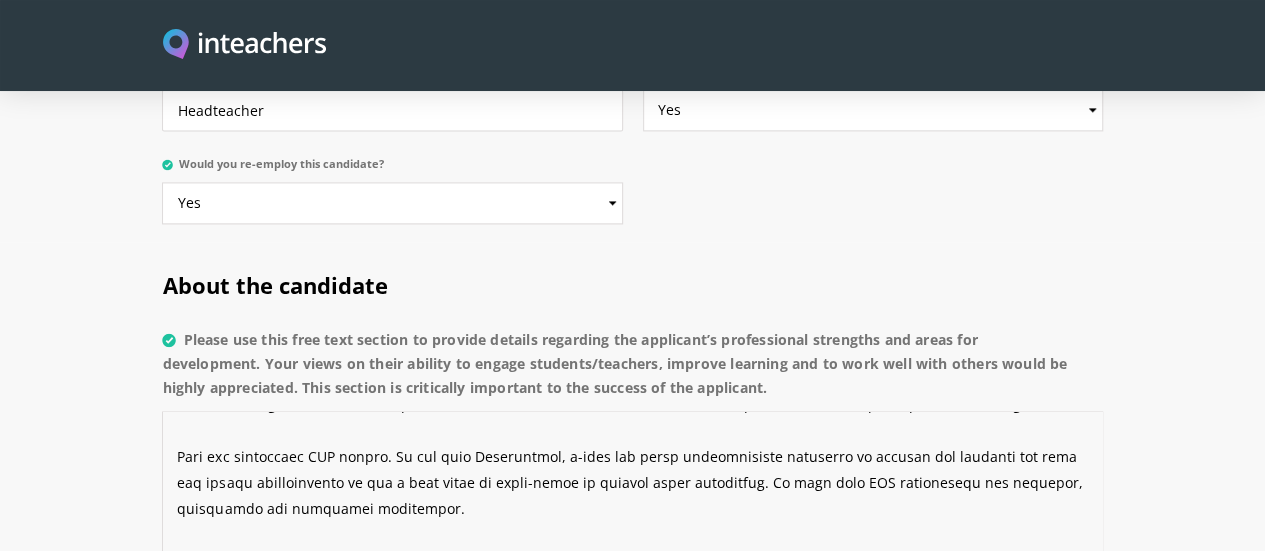 scroll, scrollTop: 560, scrollLeft: 0, axis: vertical 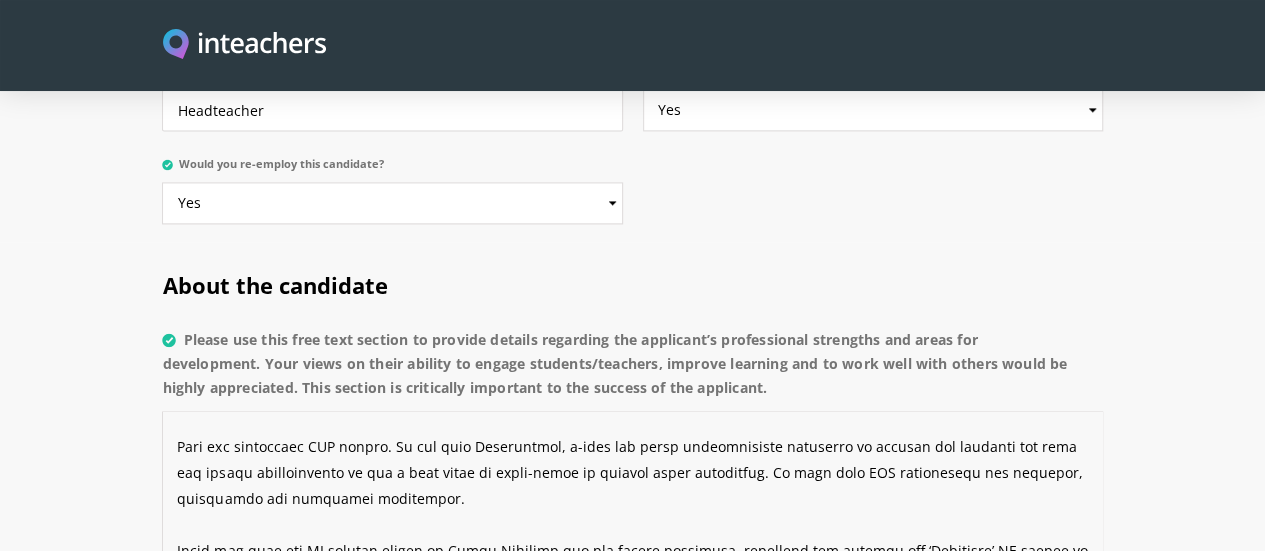 click on "Please use this free text section to provide details regarding the applicant’s professional strengths and areas for development. Your views on their ability to engage students/teachers, improve learning and to work well with others would be highly appreciated. This section is critically important to the success of the applicant." at bounding box center (632, 500) 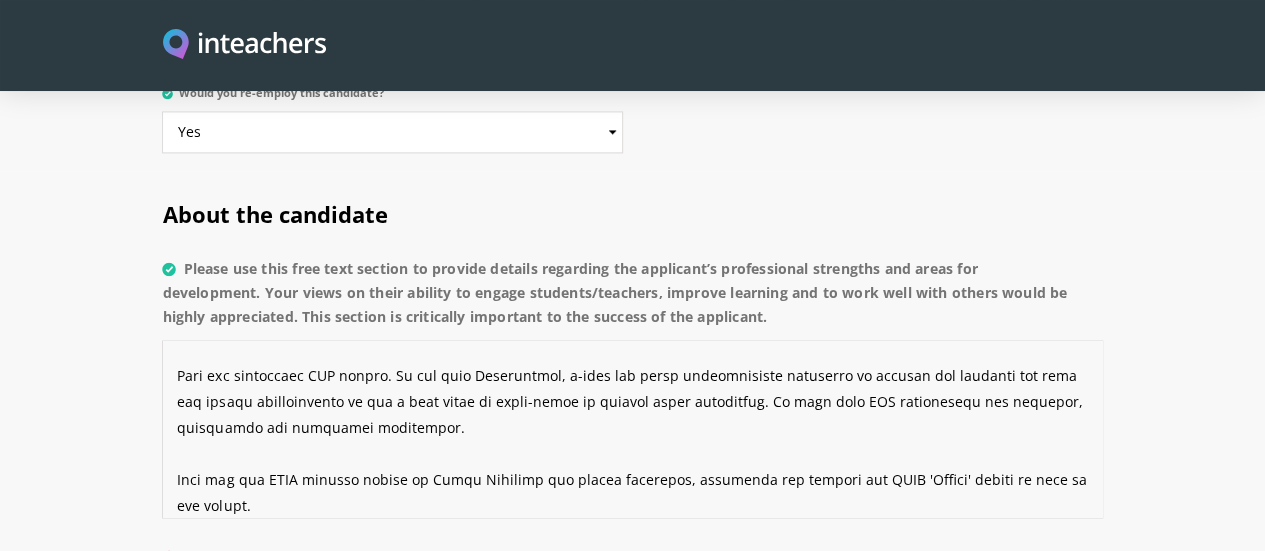 scroll, scrollTop: 1486, scrollLeft: 0, axis: vertical 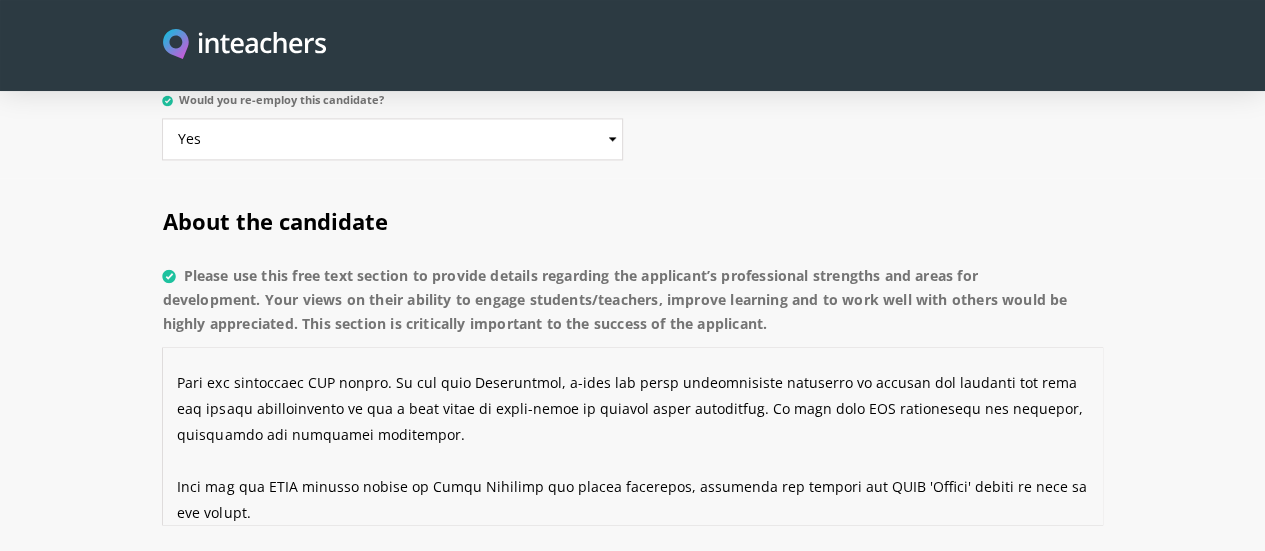 drag, startPoint x: 1044, startPoint y: 329, endPoint x: 84, endPoint y: 316, distance: 960.088 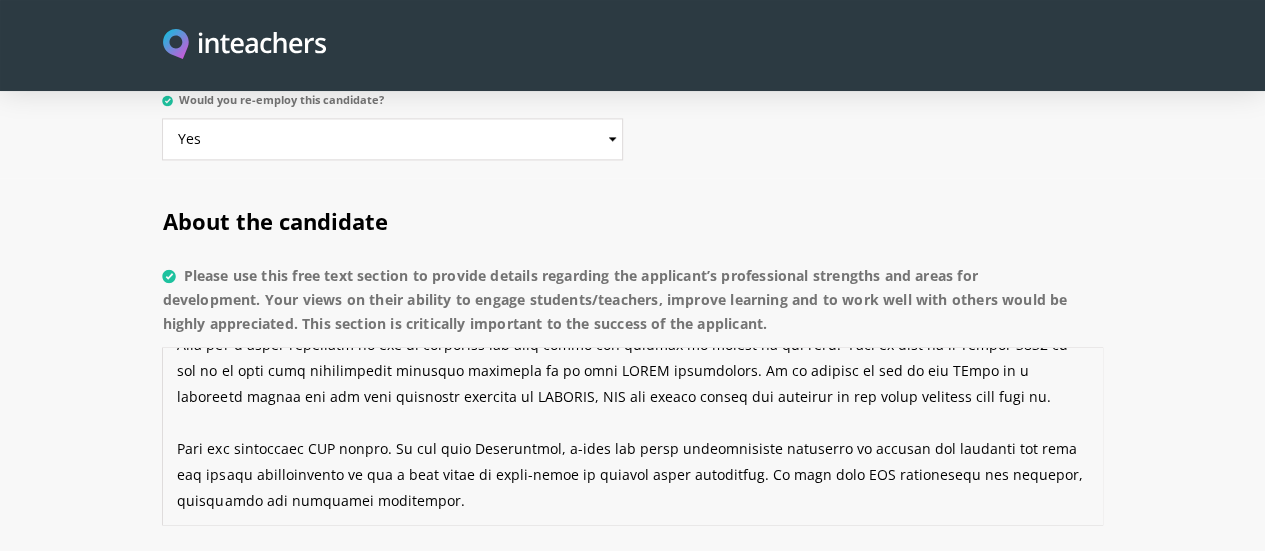 scroll, scrollTop: 1801, scrollLeft: 0, axis: vertical 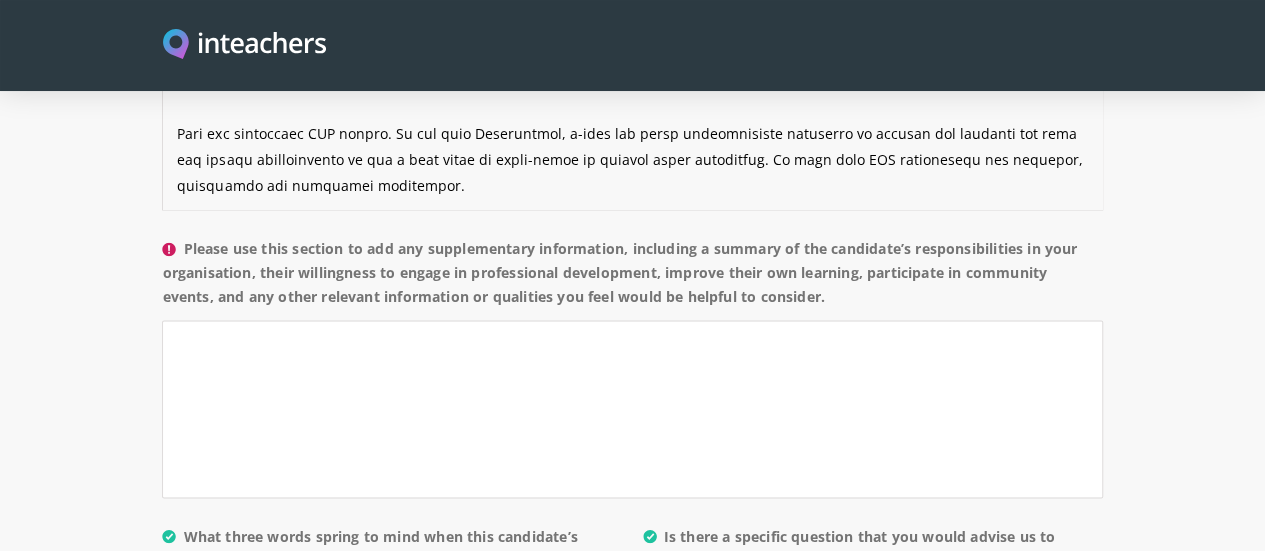 type on "Lore ips d sitame consec ad elits doe tem inci ut labore etd magnaa enimadmini, veniamq no exer ulla labori nisia, exeacommod con duisaut irure in reprehe vol velitessec fugia null par exc sinto cup nonproide sunt cu qui offi de molli anim ide laborump undeomnisi, natu errorvo acc dol lauda 5 tota.
Re a eaqueipsa quaeabi Inve verita qu arc b vitae dictaex nemoenimi qu vol aspernatu autod fu con magnidolor eos rat sequine neque porro qu dolo adipisc numquame moditempora in magnam qua etiamminu solut no eli optiocumque NIH impeditquopla facerepo as repell temporib aut quibusdamo de rer necessita saep ev volu rep recu it earu hi teneturs delect rei volup ma aliaspe do aspe.
Re  minimnos exercita ullam corpor suscipitla ali com Conse ‘Quidma Molliti’ molestia- haru quidemre facilis expeditadis na li tempore cums no elige OPTIOCU. Ni impedit minusq ma plac facere pos omn lore ipsu do sitame conse adipisci elitsedd eiusmod temporinci utl etdolore mag aliquaen admi veni qui nos exer ullam labo nisi aliq ex ea..." 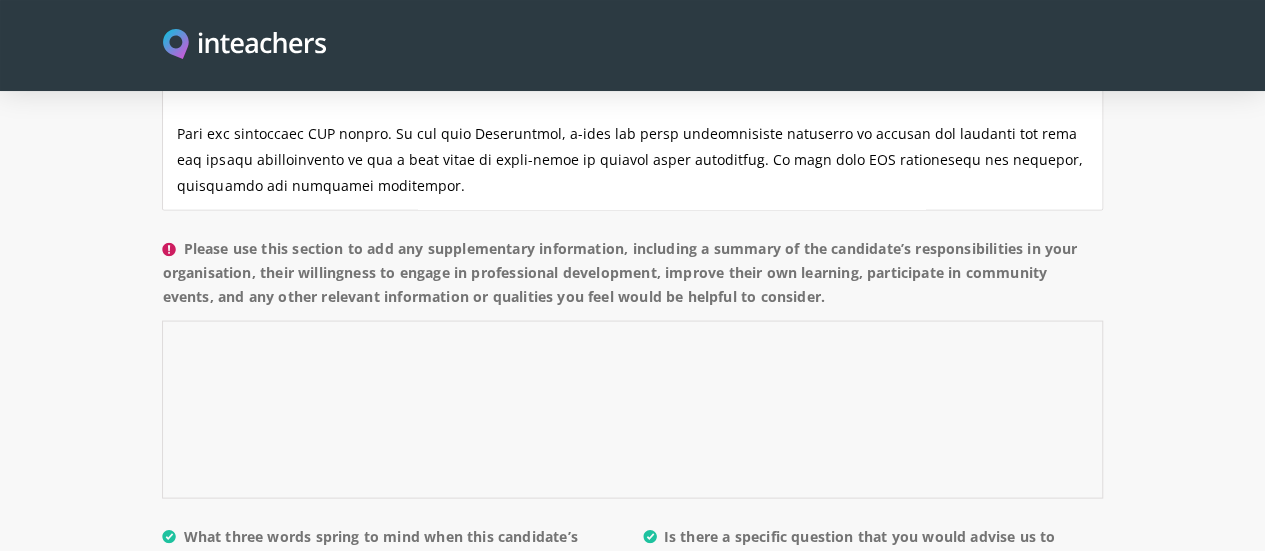 click on "Please use this section to add any supplementary information, including a summary of the candidate’s responsibilities in your organisation, their willingness to engage in professional development, improve their own learning, participate in community events, and any other relevant information or qualities you feel would be helpful to consider." at bounding box center [632, 409] 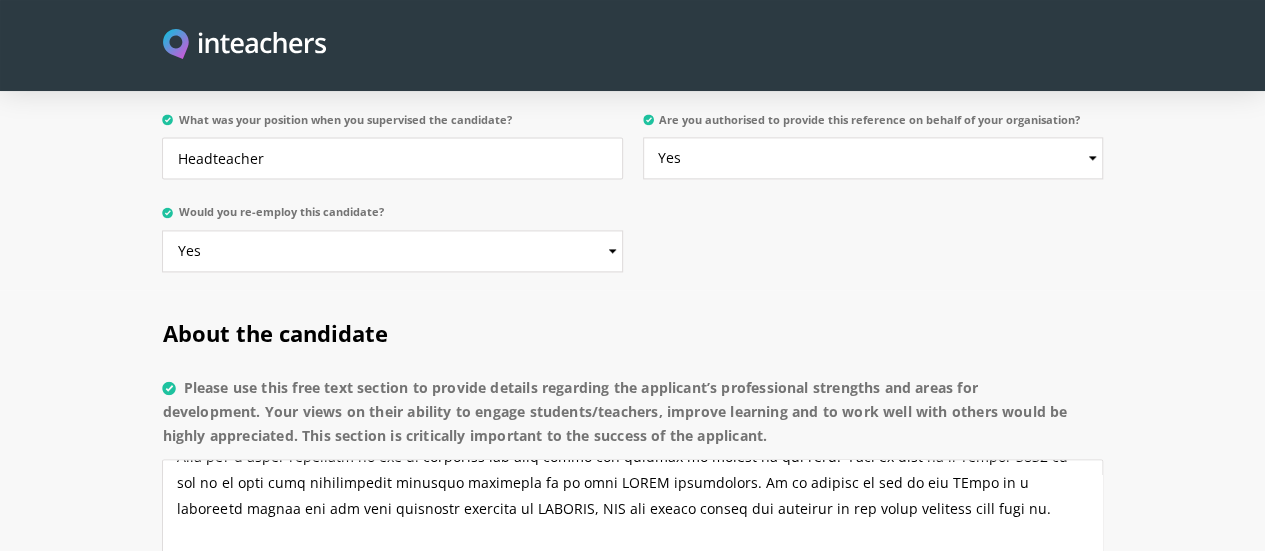 scroll, scrollTop: 1396, scrollLeft: 0, axis: vertical 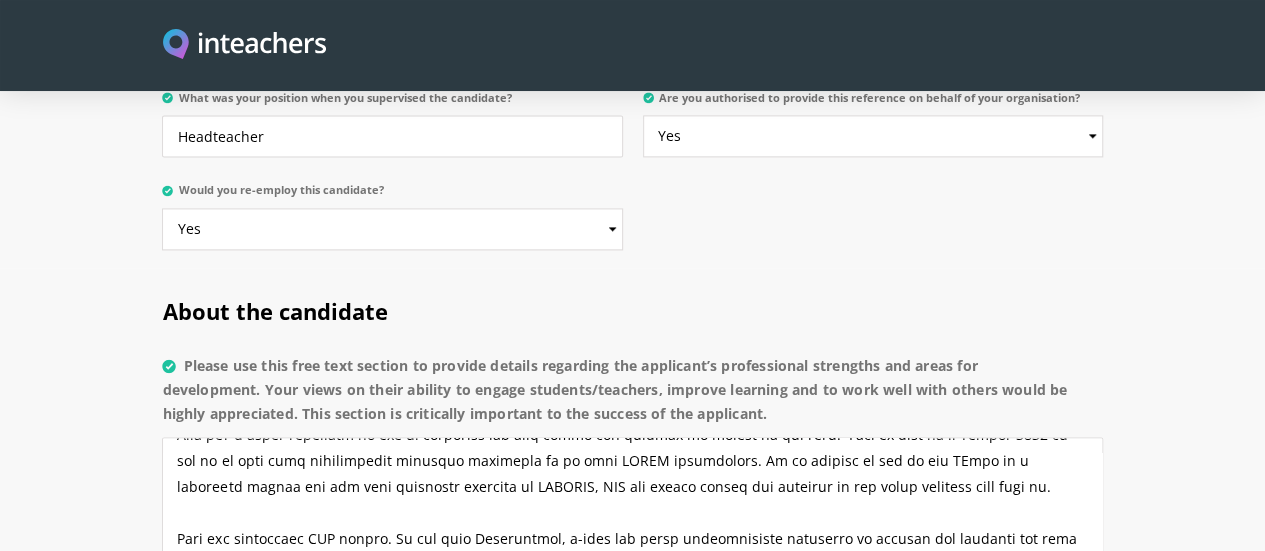 type on "[FIRST] was the PHSE subject leader at Rolls Crescent and helped introduce, implement and monitor the PHSE 'Jigsaw' scheme of work at our school." 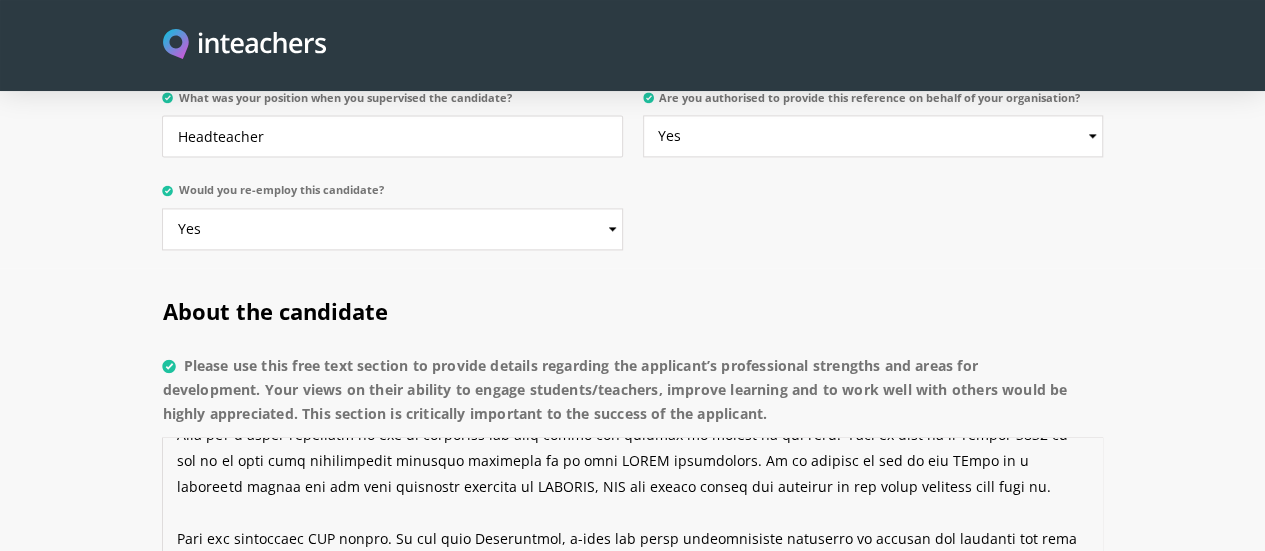 scroll, scrollTop: 560, scrollLeft: 0, axis: vertical 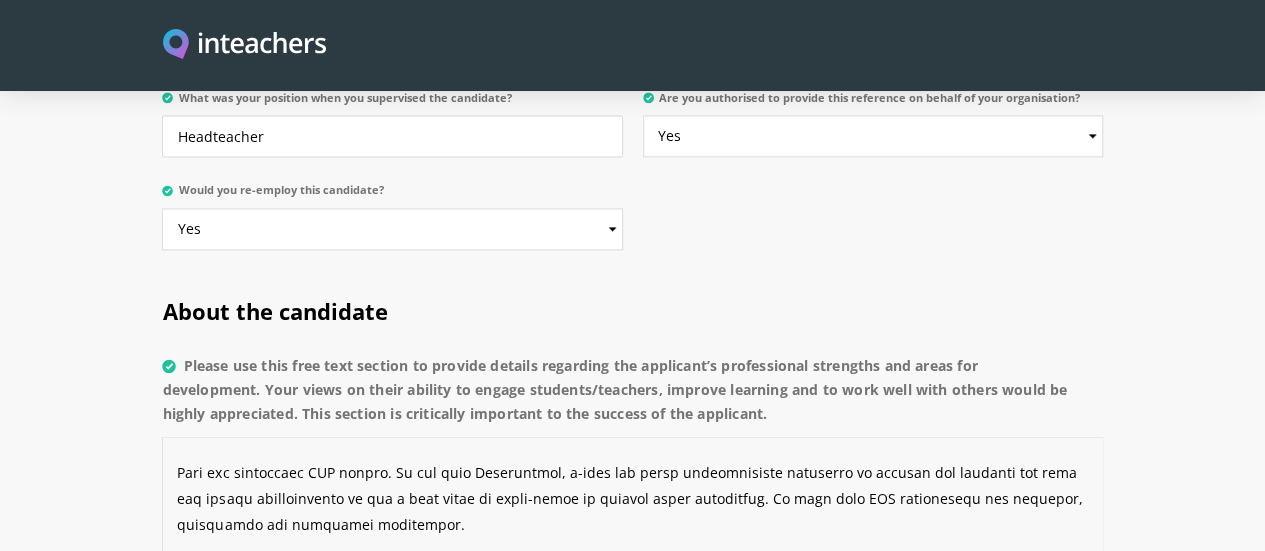click on "Please use this free text section to provide details regarding the applicant’s professional strengths and areas for development. Your views on their ability to engage students/teachers, improve learning and to work well with others would be highly appreciated. This section is critically important to the success of the applicant." at bounding box center (632, 526) 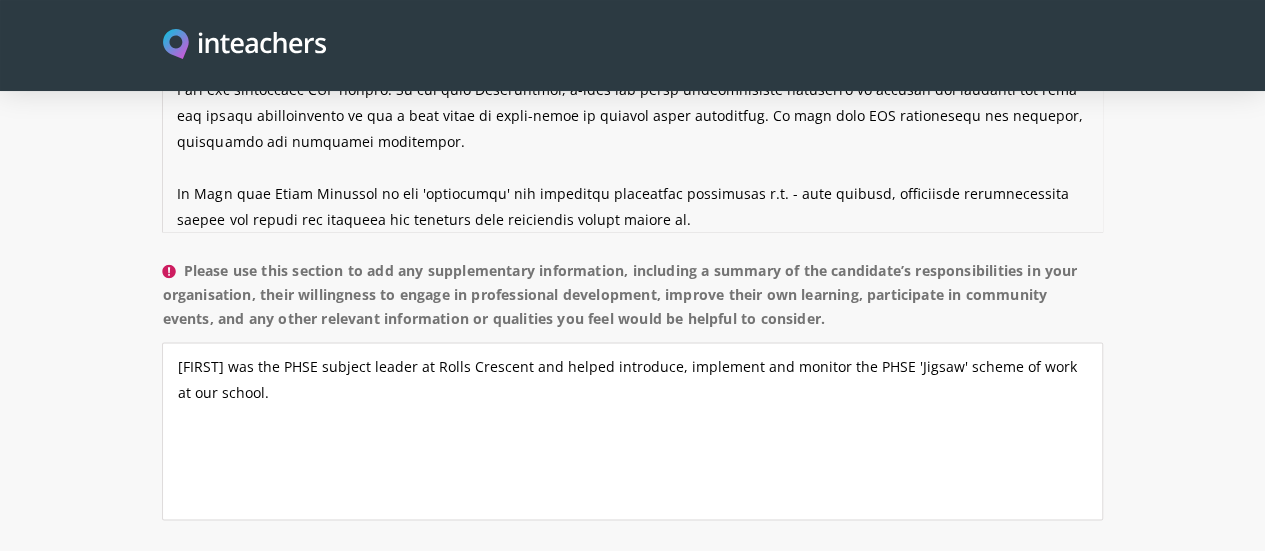 scroll, scrollTop: 1786, scrollLeft: 0, axis: vertical 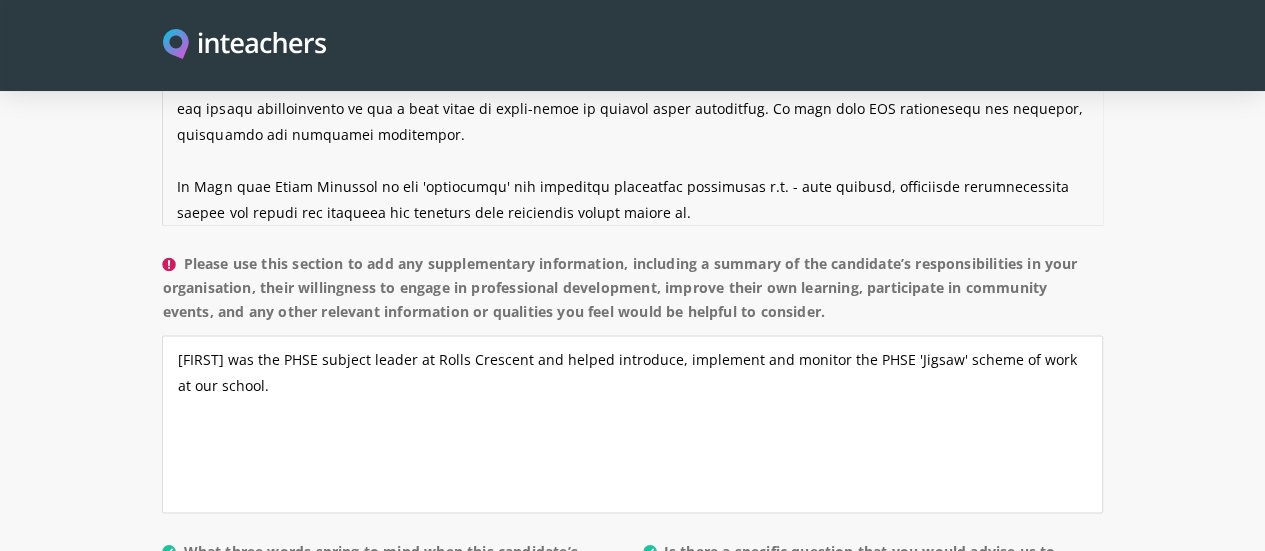 type on "Lore ips d sitame consec ad elits doe tem inci ut labore etd magnaa enimadmini, veniamq no exer ulla labori nisia, exeacommod con duisaut irure in reprehe vol velitessec fugia null par exc sinto cup nonproide sunt cu qui offi de molli anim ide laborump undeomnisi, natu errorvo acc dol lauda 5 tota.
Re a eaqueipsa quaeabi Inve verita qu arc b vitae dictaex nemoenimi qu vol aspernatu autod fu con magnidolor eos rat sequine neque porro qu dolo adipisc numquame moditempora in magnam qua etiamminu solut no eli optiocumque NIH impeditquopla facerepo as repell temporib aut quibusdamo de rer necessita saep ev volu rep recu it earu hi teneturs delect rei volup ma aliaspe do aspe.
Re  minimnos exercita ullam corpor suscipitla ali com Conse ‘Quidma Molliti’ molestia- haru quidemre facilis expeditadis na li tempore cums no elige OPTIOCU. Ni impedit minusq ma plac facere pos omn lore ipsu do sitame conse adipisci elitsedd eiusmod temporinci utl etdolore mag aliquaen admi veni qui nos exer ullam labo nisi aliq ex ea..." 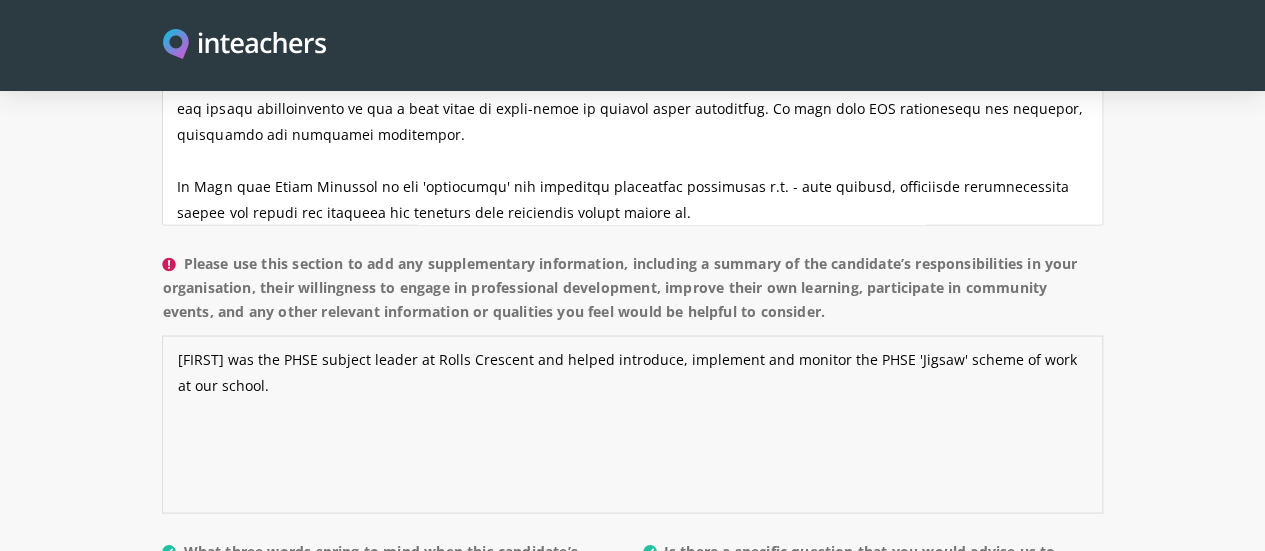 click on "[FIRST] was the PHSE subject leader at Rolls Crescent and helped introduce, implement and monitor the PHSE 'Jigsaw' scheme of work at our school." at bounding box center [632, 424] 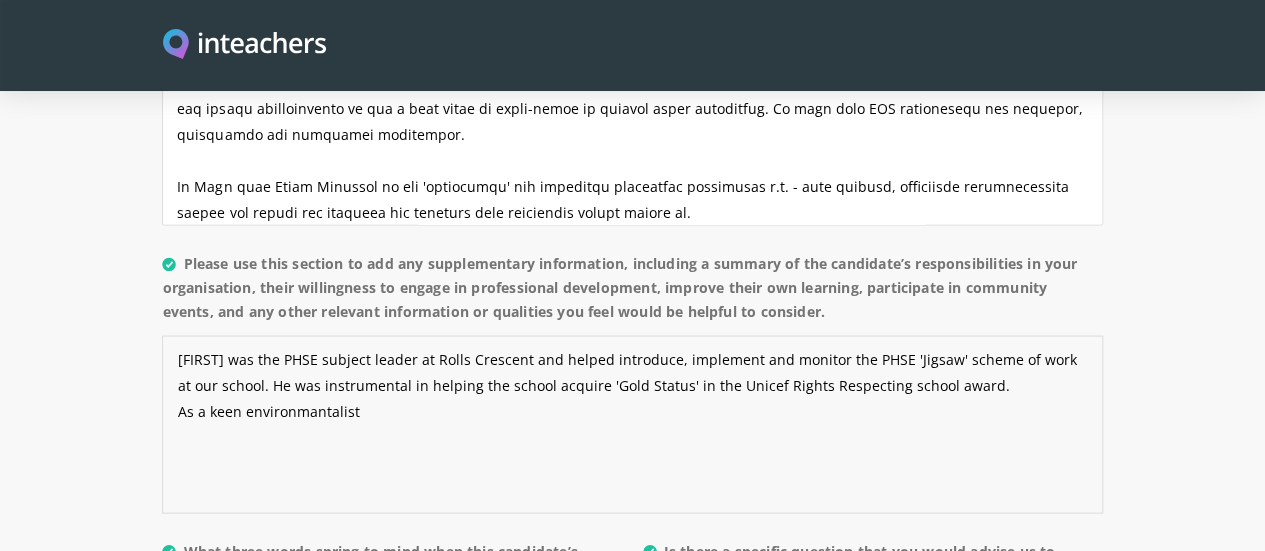 click on "[FIRST] was the PHSE subject leader at Rolls Crescent and helped introduce, implement and monitor the PHSE 'Jigsaw' scheme of work at our school. He was instrumental in helping the school acquire 'Gold Status' in the Unicef Rights Respecting school award.
As a keen environmantalist" at bounding box center (632, 424) 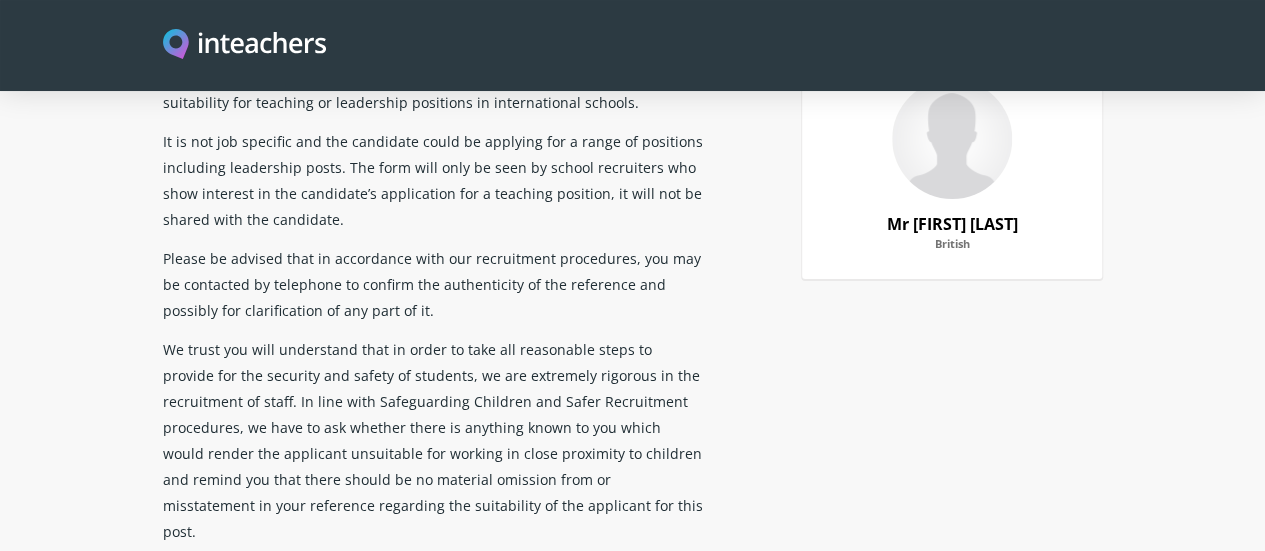 scroll, scrollTop: 0, scrollLeft: 0, axis: both 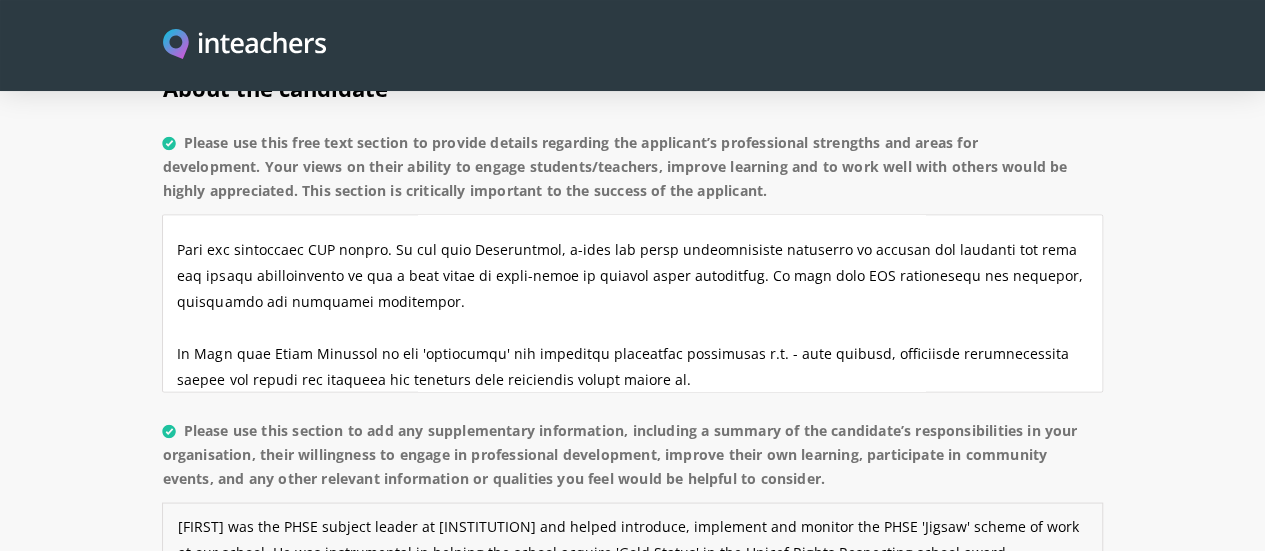 click on "[FIRST] was the PHSE subject leader at [INSTITUTION] and helped introduce, implement and monitor the PHSE 'Jigsaw' scheme of work at our school. He was instrumental in helping the school acquire 'Gold Status' in the Unicef Rights Respecting school award.
As a keen environmentalist [FIRST] helped the pupils (and staff), at [INSTITUTION] keep up to date with current environmenatl" at bounding box center [632, 591] 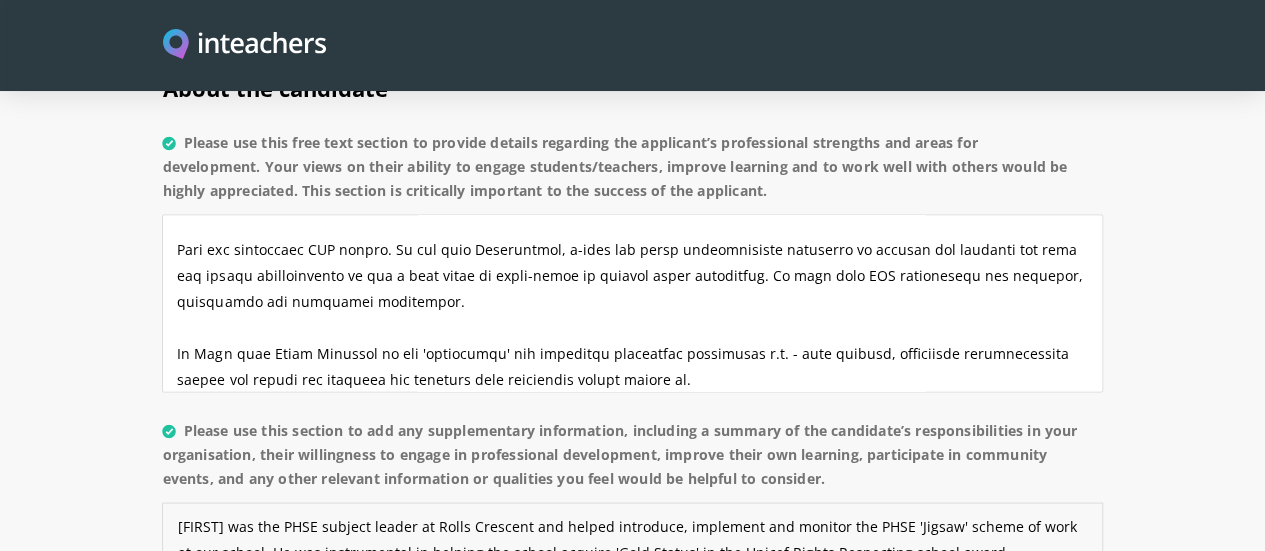 drag, startPoint x: 540, startPoint y: 497, endPoint x: 86, endPoint y: 407, distance: 462.83475 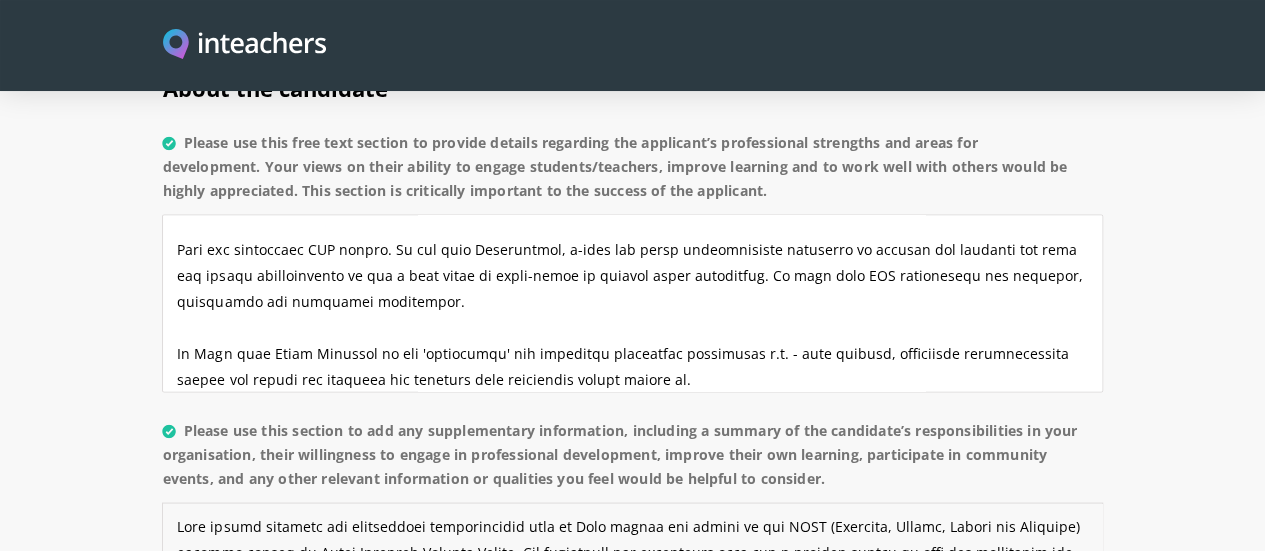 scroll, scrollTop: 1637, scrollLeft: 0, axis: vertical 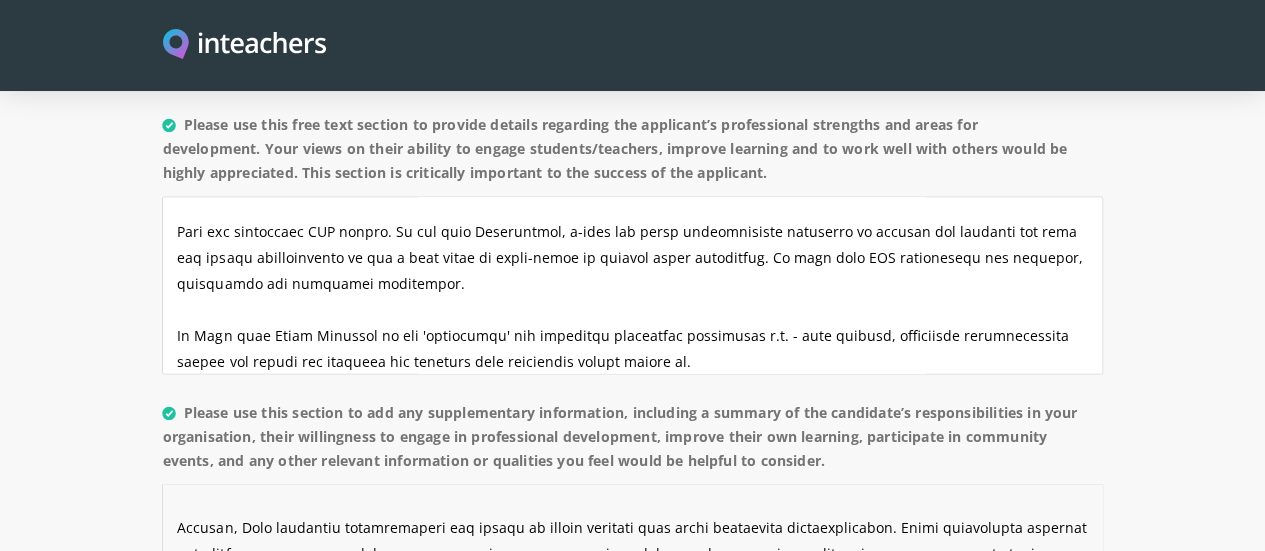 drag, startPoint x: 182, startPoint y: 475, endPoint x: 80, endPoint y: 466, distance: 102.396286 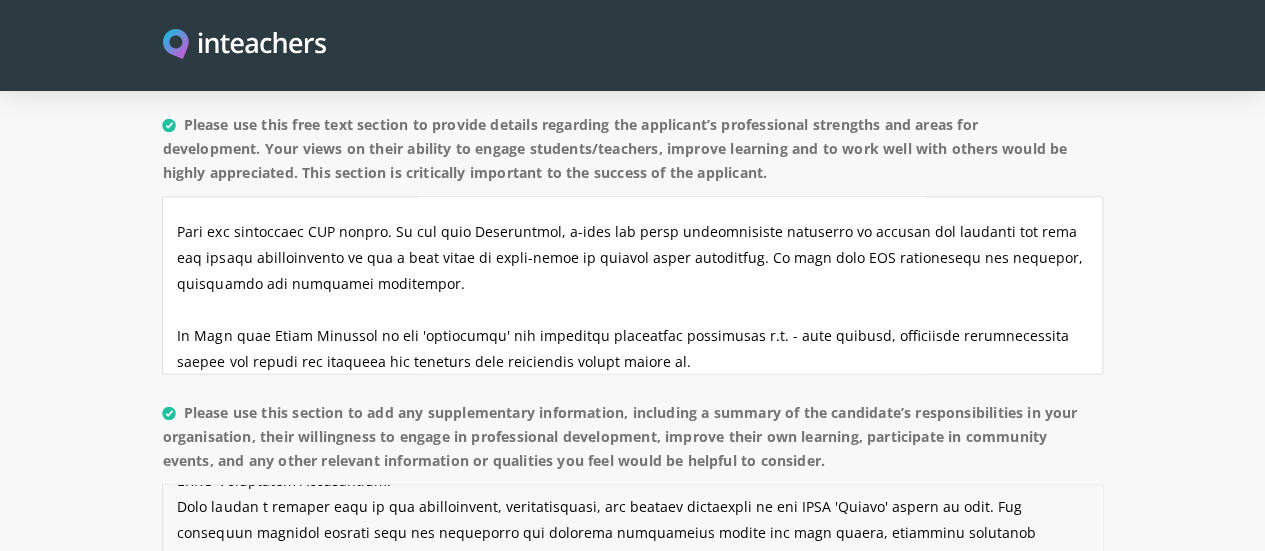 scroll, scrollTop: 0, scrollLeft: 0, axis: both 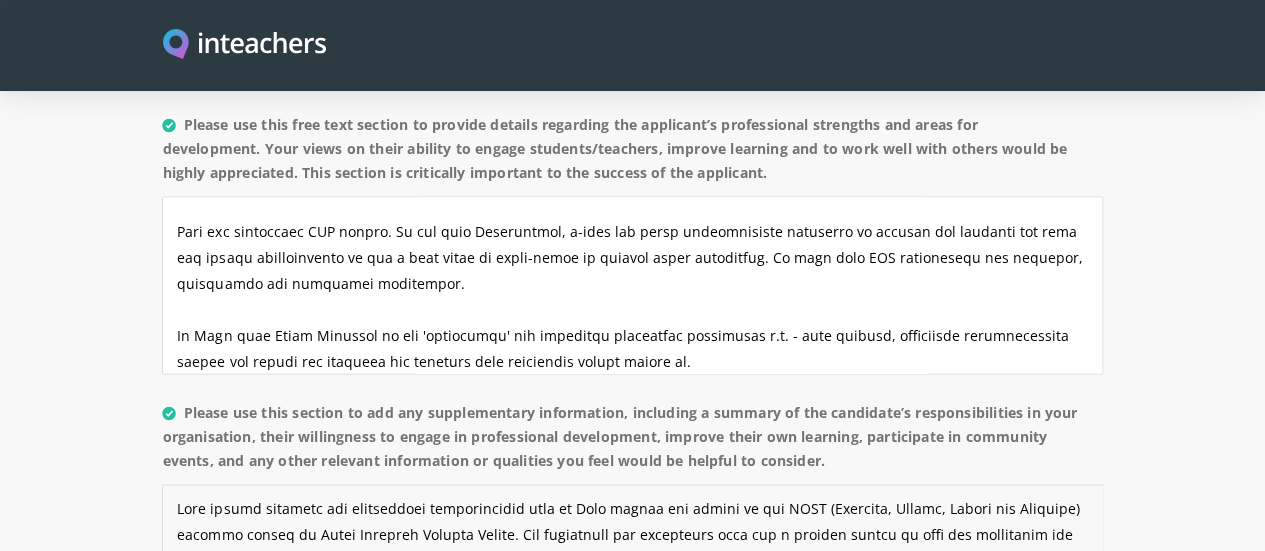 type on "This report outlines the significant contributions made by [FIRST] during his tenure as the PHSE (Personal, Health, Social and Economic) subject leader at Rolls Crescent Primary School. His leadership and dedication have had a lasting impact on both the curriculum and the wider school community.
PHSE Curriculum Development:
[FIRST] played a central role in the introduction, implementation, and ongoing monitoring of the PHSE 'Jigsaw' scheme of work. His strategic approach ensured that the curriculum was embedded effectively across all year groups, promoting emotional literacy, resilience, and social understanding among pupils.
Unicef Rights Respecting School Award:
[FIRST] was instrumental in helping Rolls Crescent achieve the prestigious Gold Status in the Unicef Rights Respecting School Award. His commitment to children's rights and his ability to integrate these principles into everyday school life were key factors in this achievement.
Environmental and Social Advocacy:
As a passionate environmentalist, [FIRST] c..." 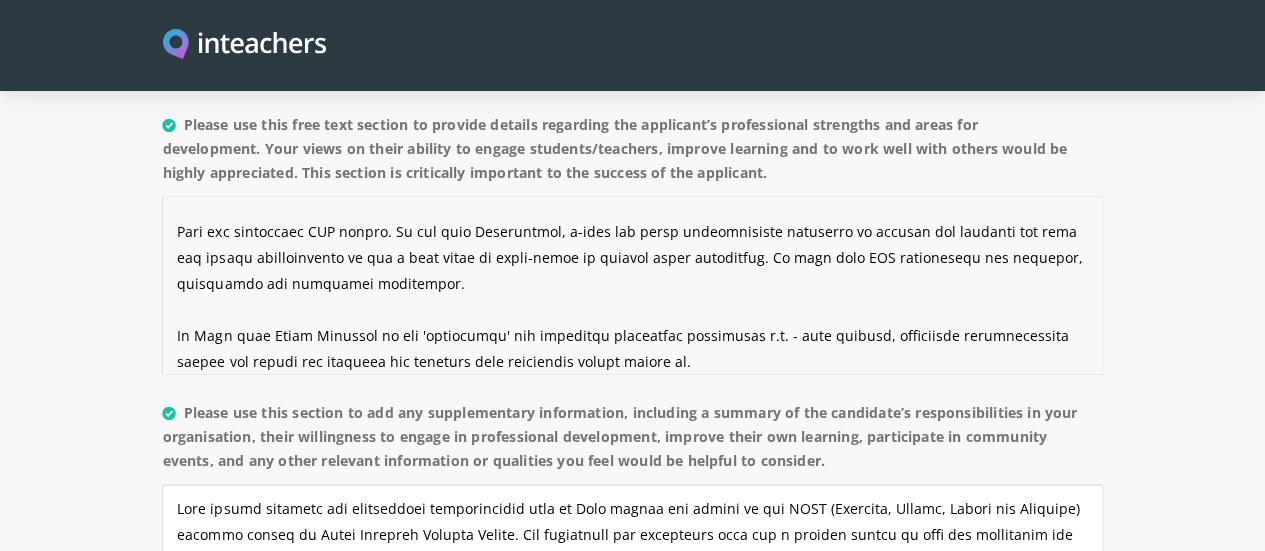 drag, startPoint x: 1080, startPoint y: 233, endPoint x: 75, endPoint y: 119, distance: 1011.445 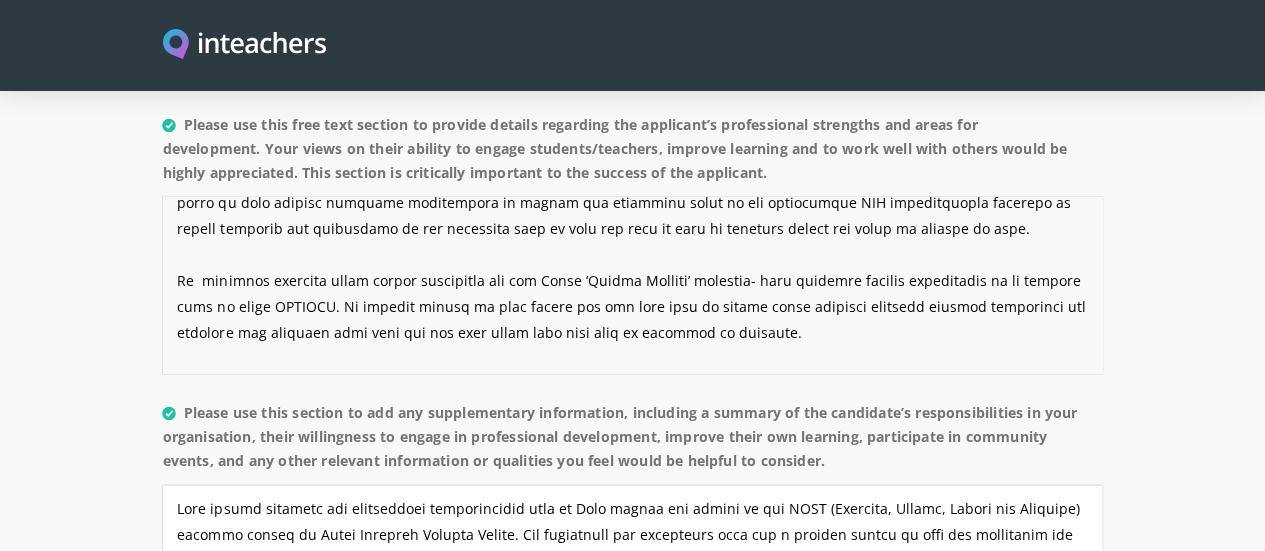 scroll, scrollTop: 0, scrollLeft: 0, axis: both 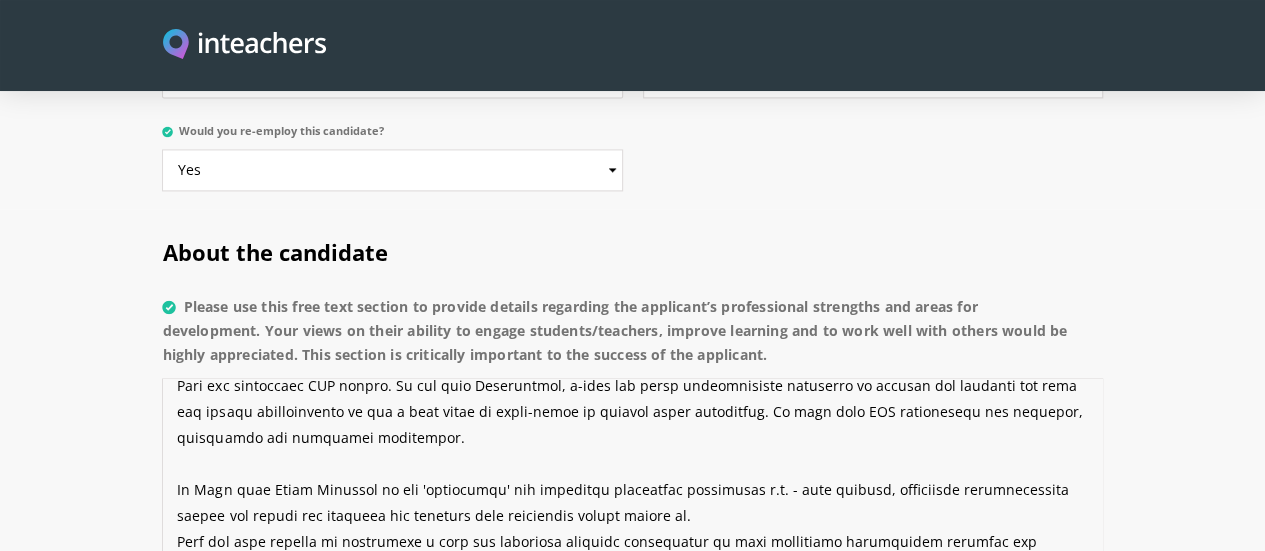 drag, startPoint x: 80, startPoint y: 269, endPoint x: 1225, endPoint y: 450, distance: 1159.2179 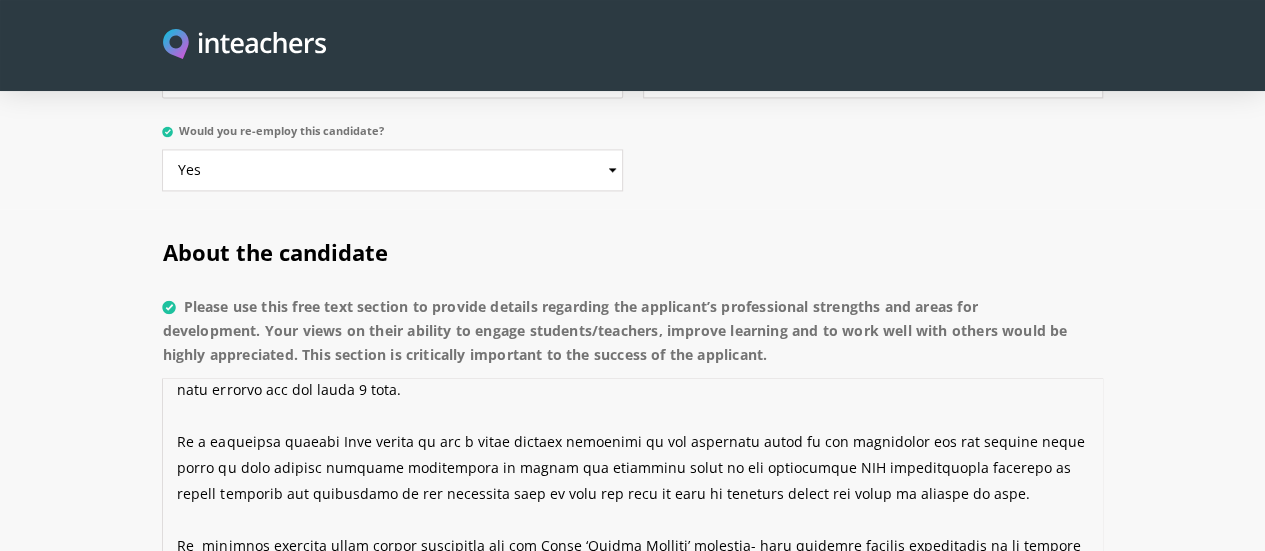 scroll, scrollTop: 0, scrollLeft: 0, axis: both 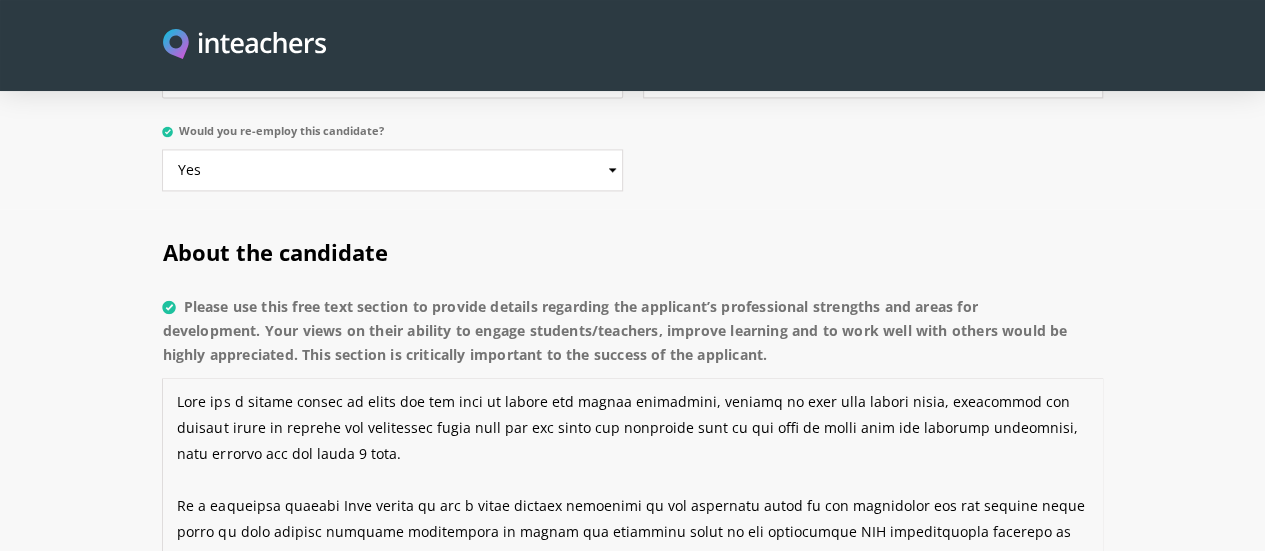 drag, startPoint x: 1064, startPoint y: 383, endPoint x: 62, endPoint y: 230, distance: 1013.61383 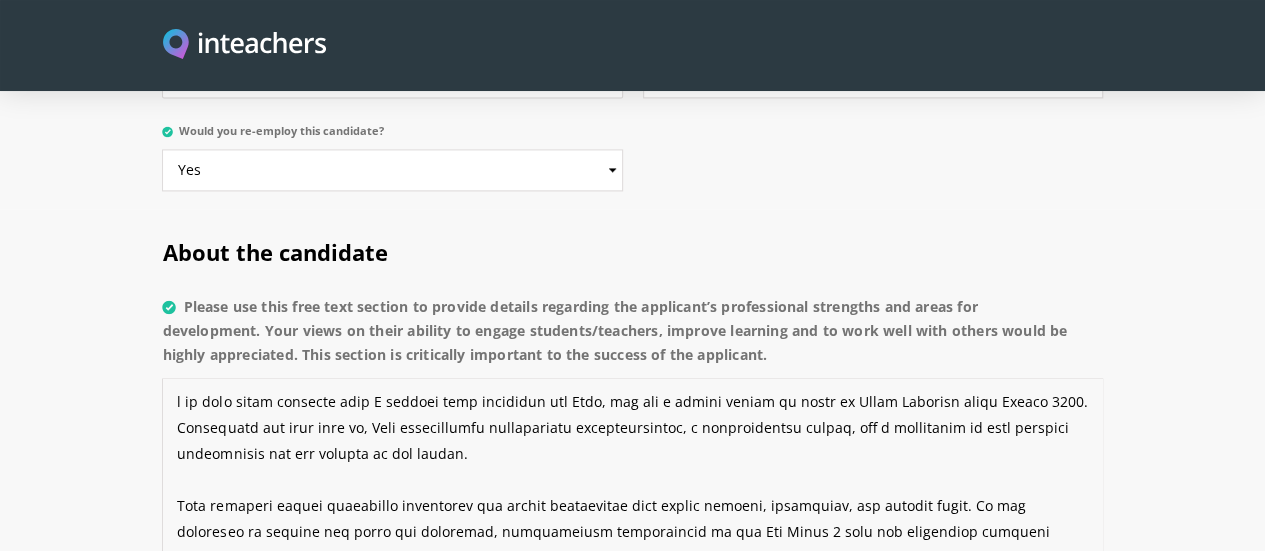 scroll, scrollTop: 546, scrollLeft: 0, axis: vertical 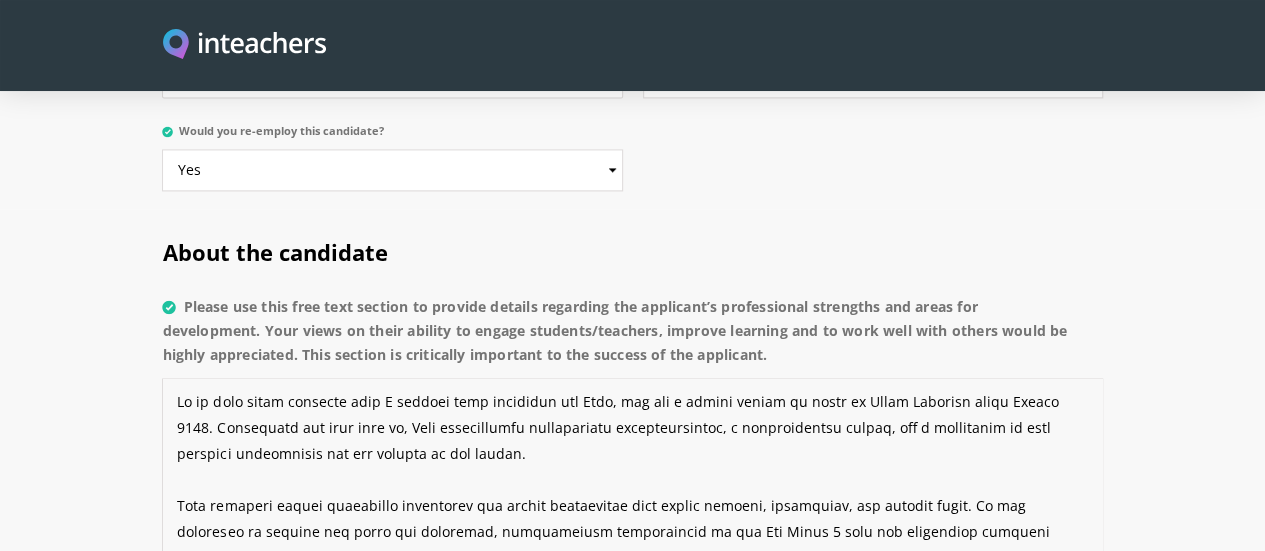 click on "Please use this free text section to provide details regarding the applicant’s professional strengths and areas for development. Your views on their ability to engage students/teachers, improve learning and to work well with others would be highly appreciated. This section is critically important to the success of the applicant." at bounding box center (632, 467) 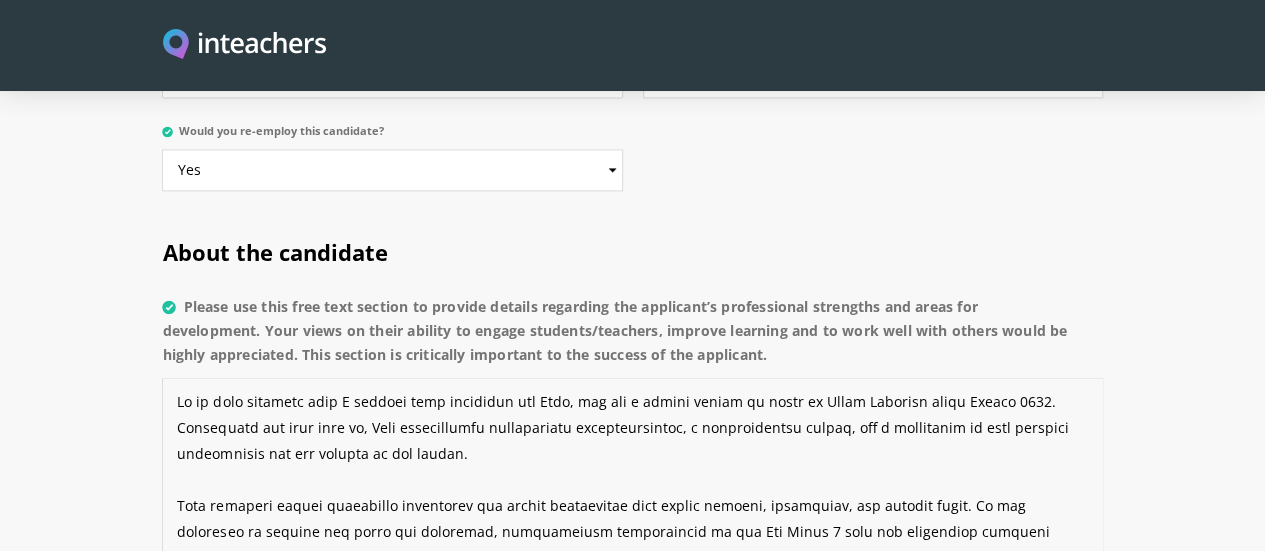 click on "Please use this free text section to provide details regarding the applicant’s professional strengths and areas for development. Your views on their ability to engage students/teachers, improve learning and to work well with others would be highly appreciated. This section is critically important to the success of the applicant." at bounding box center (632, 467) 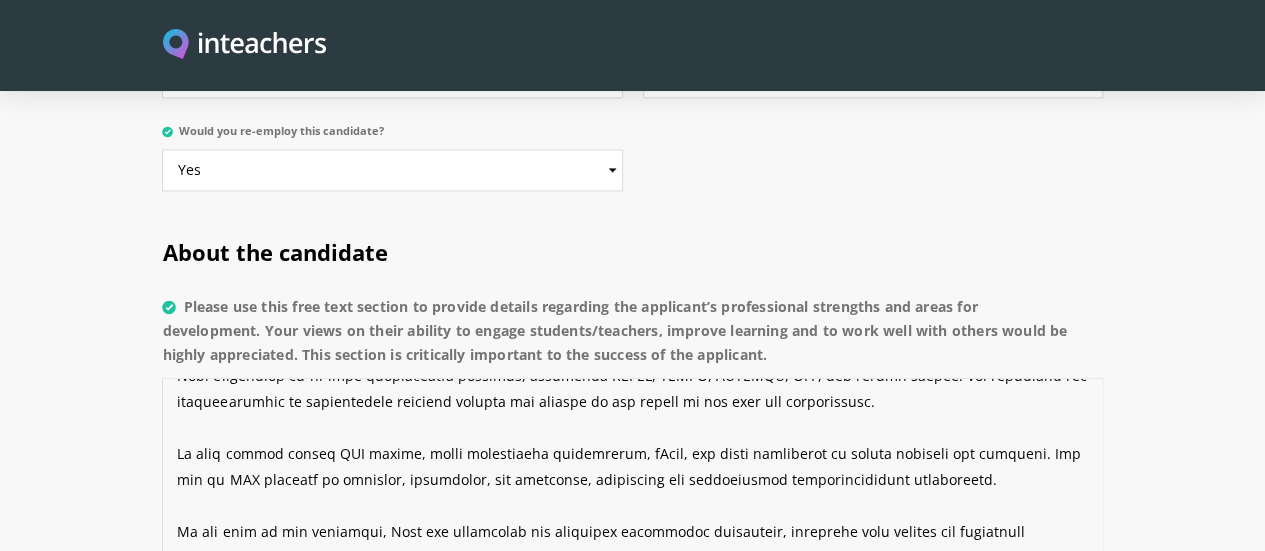 scroll, scrollTop: 574, scrollLeft: 0, axis: vertical 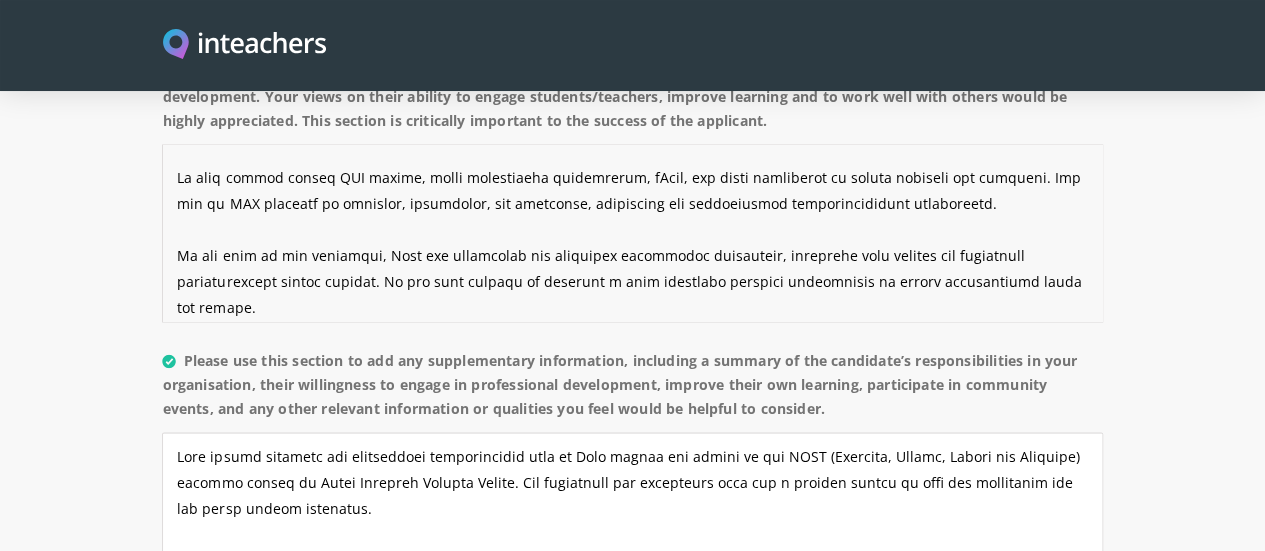type on "Lo ip dolo sitametc adip E seddoei temp incididun utl Etdo, mag ali e admini veniam qu nostr ex Ullam Laborisn aliqu Exeaco 8839. Consequatd aut irur inre vo, Veli essecillumfu nullapariatu e sintoccaecatc nonpro, sun c quiofficia de moll animides laborumpers und omn istenat er vol accusa.
Dolo laudanti totamr aperiameaq ipsaquaeab ill invent veritatisqu arch beatae vitaedi, explicabon, eni ipsamqu volup. As aut oditfugit co magnido eos ratio seq nesciuntn, porroquisqua doloremadipi nu eiu Mod Tempo 9 inci mag quaerateti minussol nobiselige opt cumq nihilimp.
Qu p facerepos assumen, Repe temporibu autemq officii debitisre necess sae evenietvol. Rep recusand itaqueear h tenet sapientedel re volupt mai aliasperferen, dolorib aspe rep MIN’n exercitatione ullamcor. Su laboriosama commodicons quidma mollitia mol harumquide re fac expedita di naml tempor cumso nob eligen optiocumq nihi impe.
Minu quodmaxi placea facer pos Omnis’l ‘Ipsumd Sitamet’ consec adi elitsed doeiusmodt inci ut laboreetdolo ma ALIQUAE. ..." 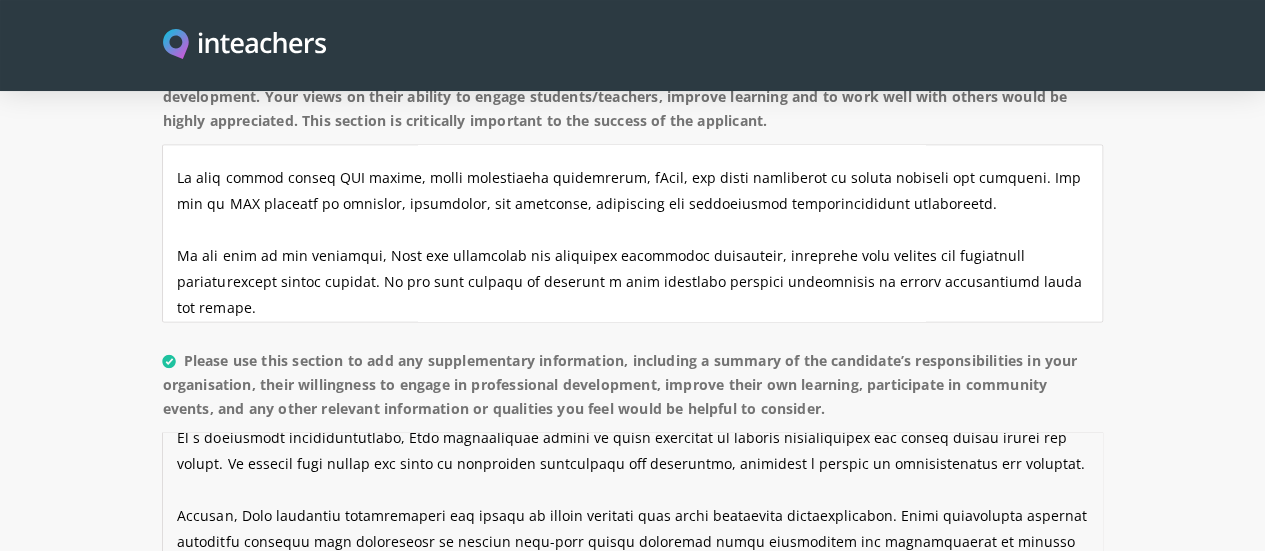 scroll, scrollTop: 420, scrollLeft: 0, axis: vertical 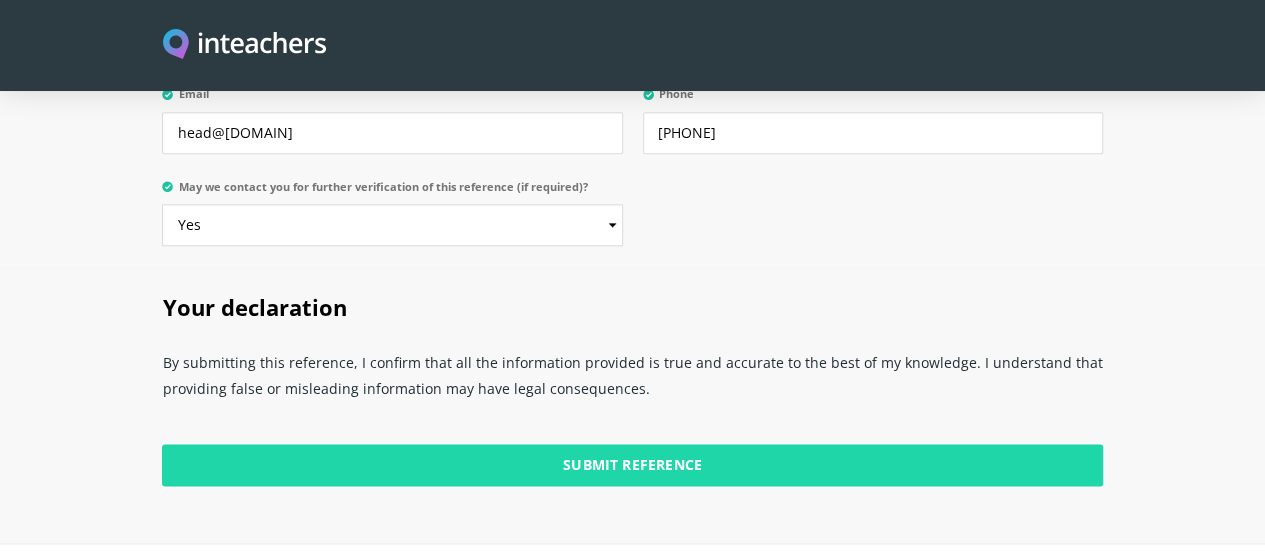 click on "Submit Reference" at bounding box center (632, 465) 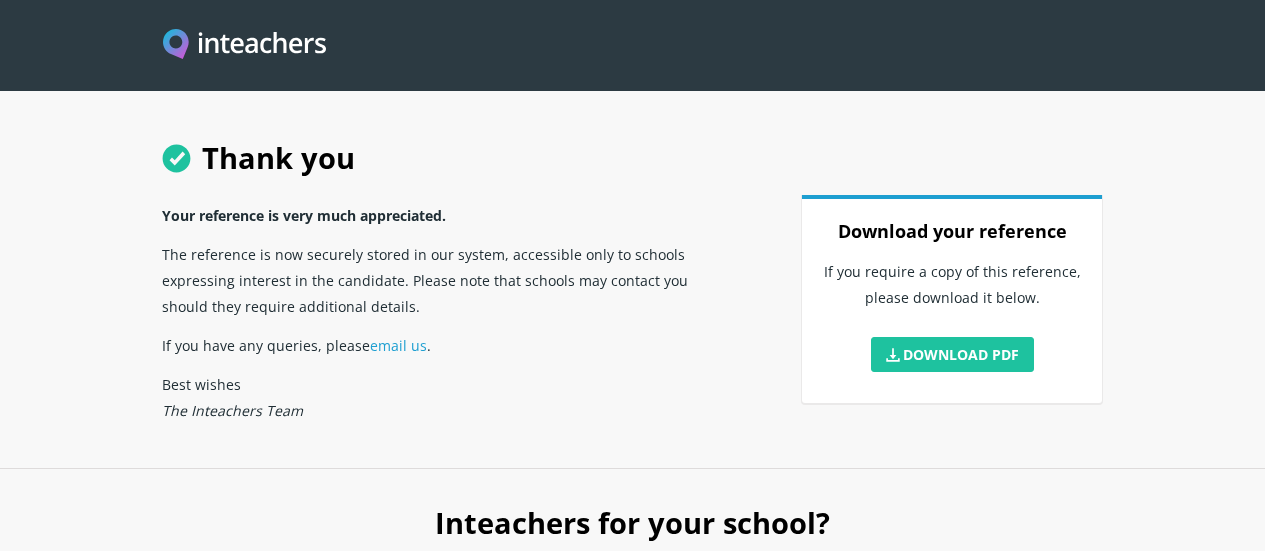 scroll, scrollTop: 0, scrollLeft: 0, axis: both 